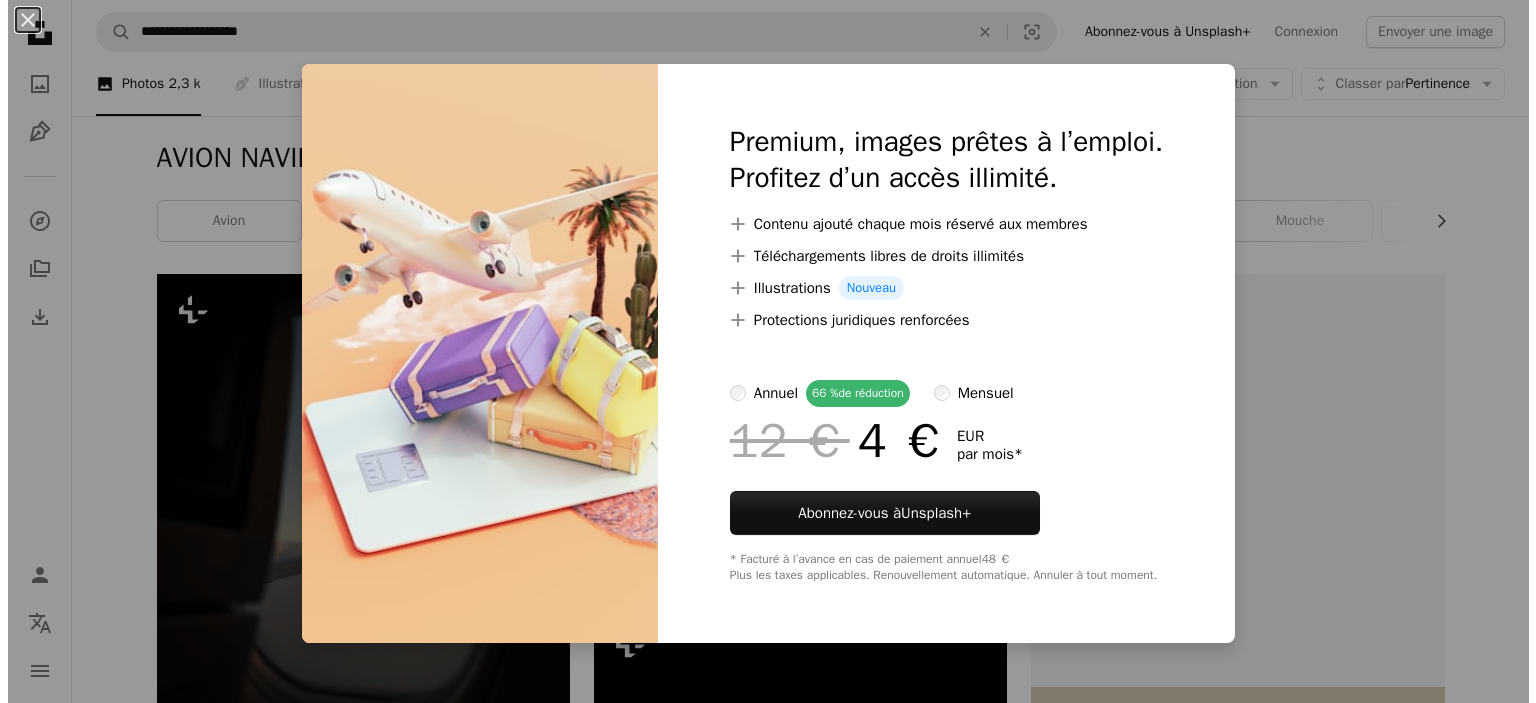 scroll, scrollTop: 3012, scrollLeft: 0, axis: vertical 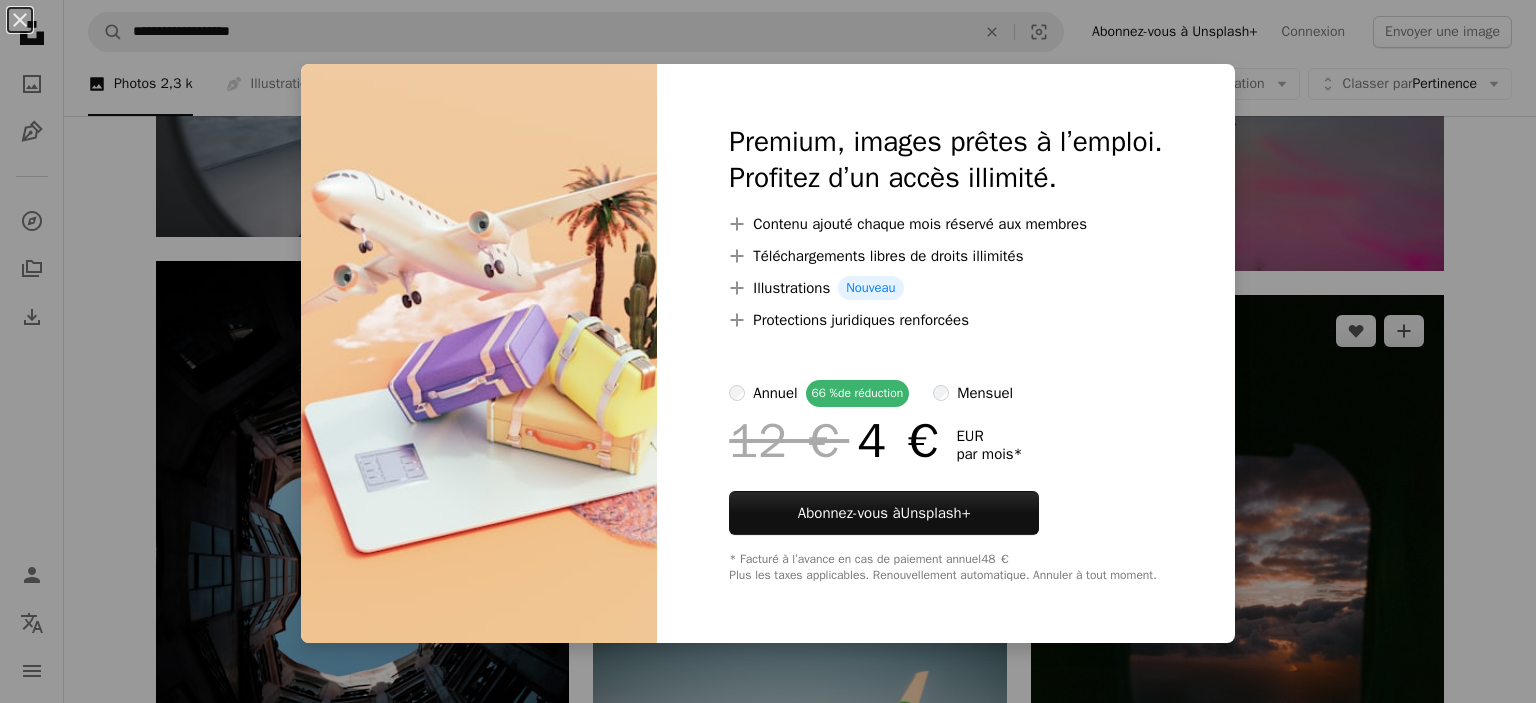 click on "An X shape Premium, images prêtes à l’emploi. Profitez d’un accès illimité. A plus sign Contenu ajouté chaque mois réservé aux membres A plus sign Téléchargements libres de droits illimités A plus sign Illustrations  Nouveau A plus sign Protections juridiques renforcées annuel 66 %  de réduction mensuel 12 €   4 € EUR par mois * Abonnez-vous à  Unsplash+ * Facturé à l’avance en cas de paiement annuel  48 € Plus les taxes applicables. Renouvellement automatique. Annuler à tout moment." at bounding box center [768, 351] 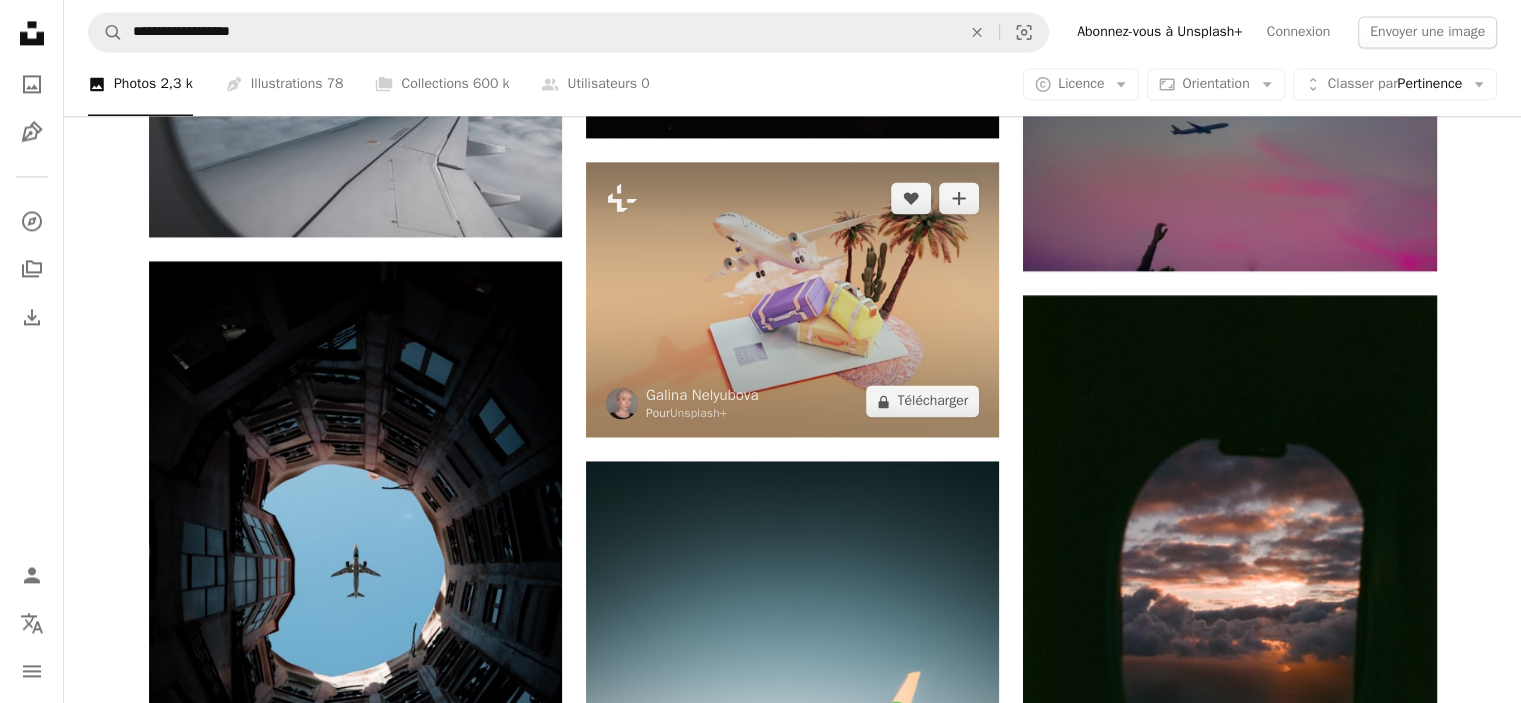 click at bounding box center (792, 299) 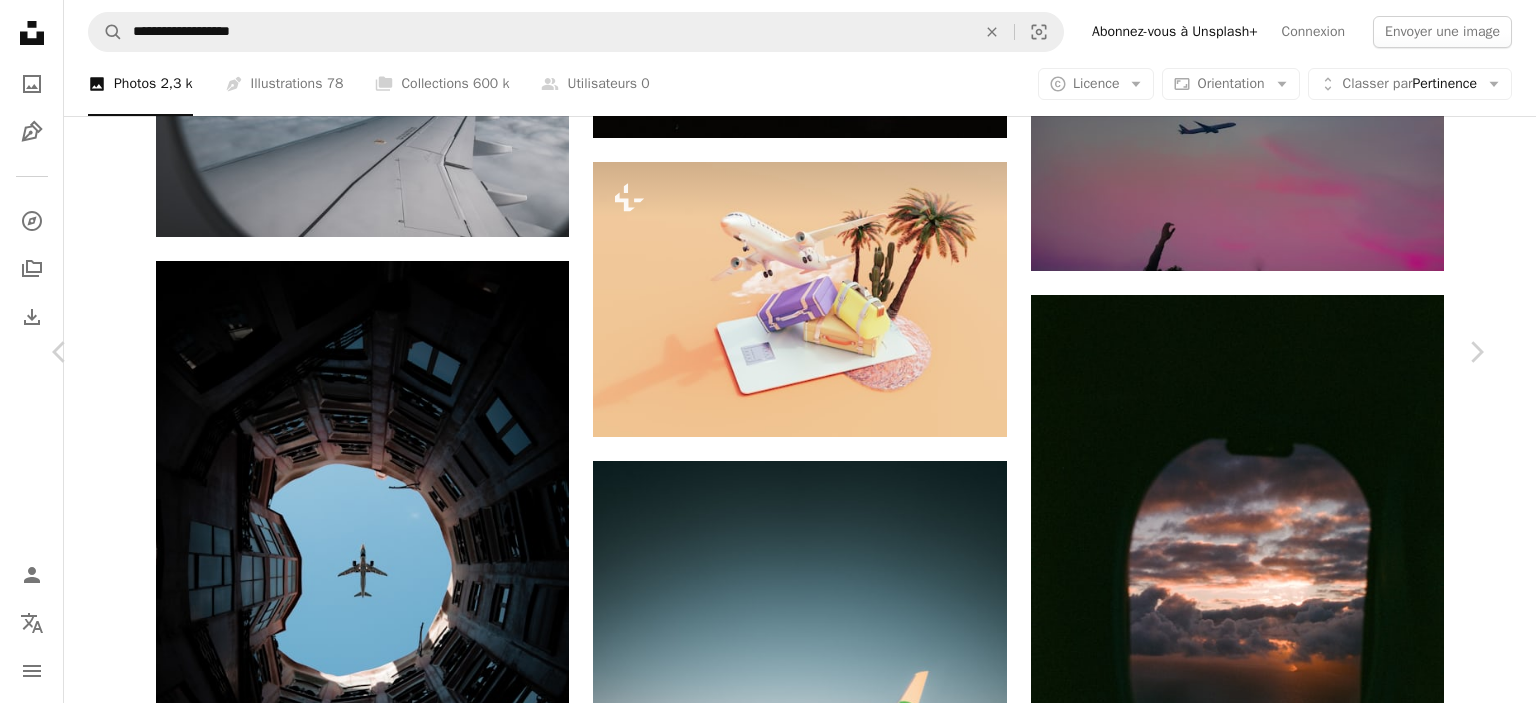 scroll, scrollTop: 1000, scrollLeft: 0, axis: vertical 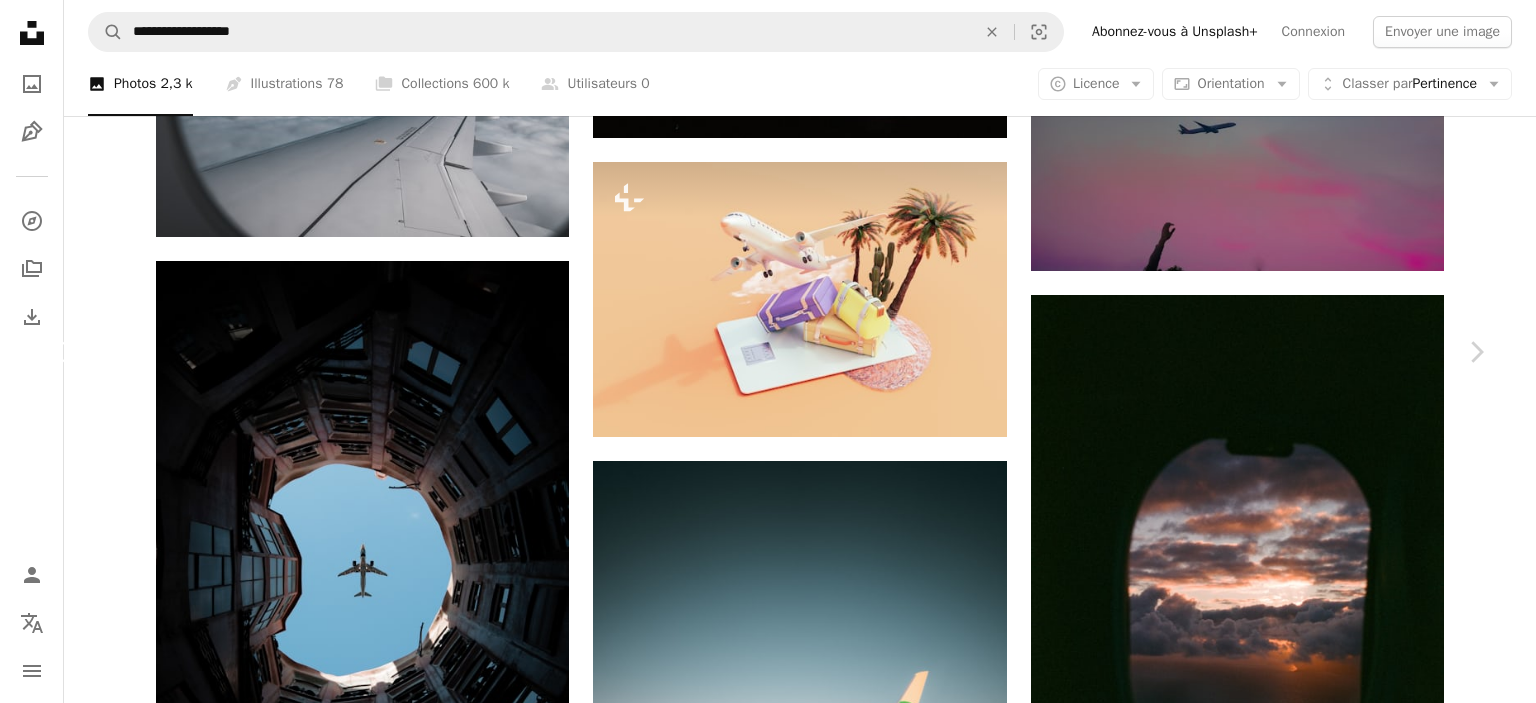 click on "Chevron left" at bounding box center [60, 352] 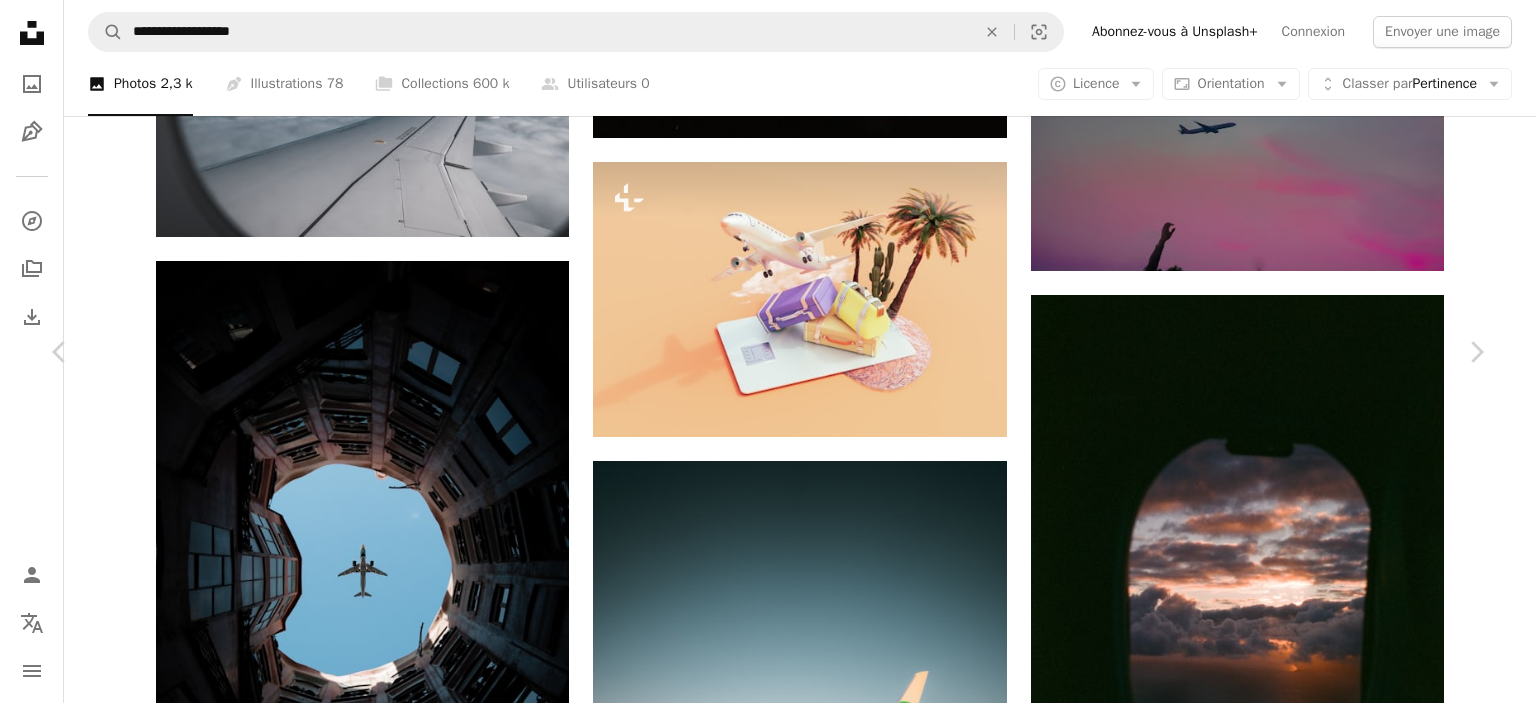 scroll, scrollTop: 0, scrollLeft: 0, axis: both 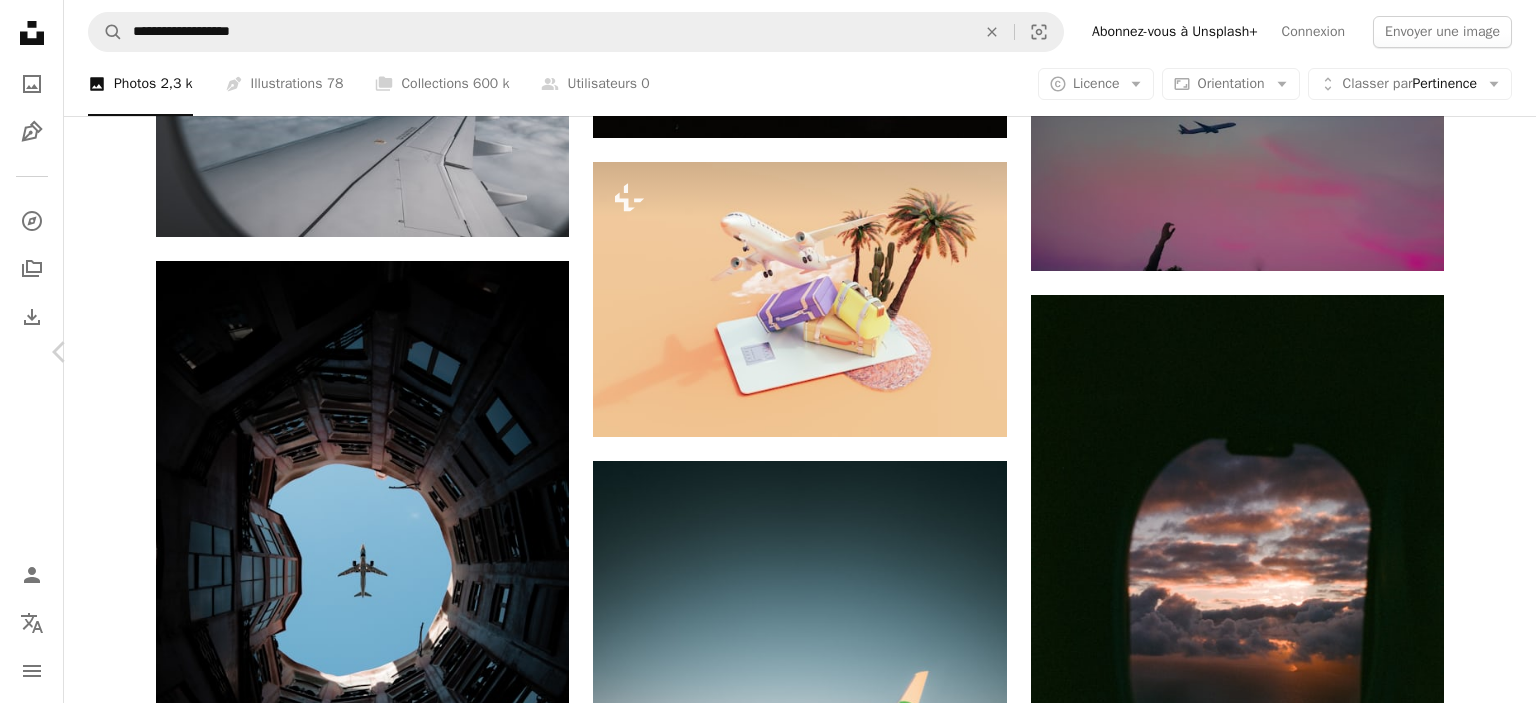click on "Chevron right" 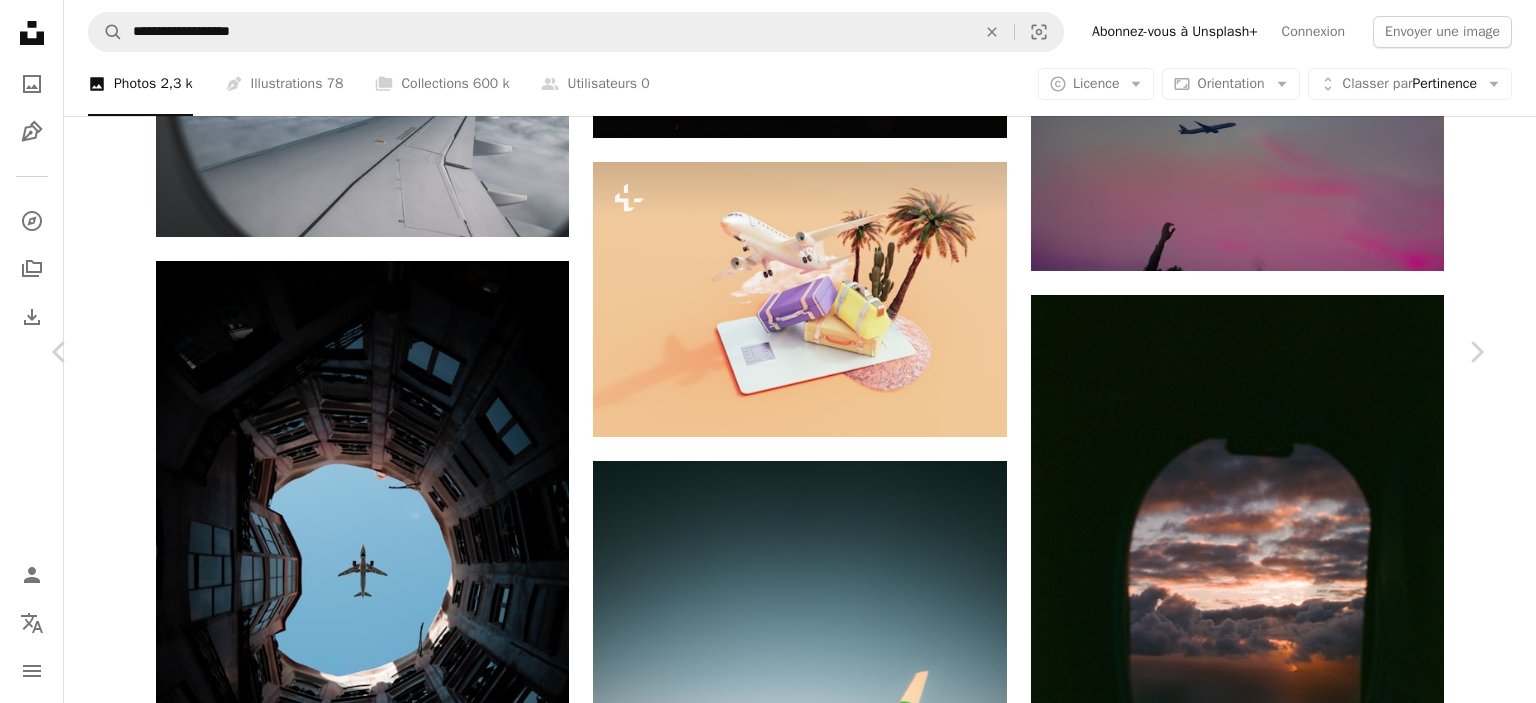 scroll, scrollTop: 500, scrollLeft: 0, axis: vertical 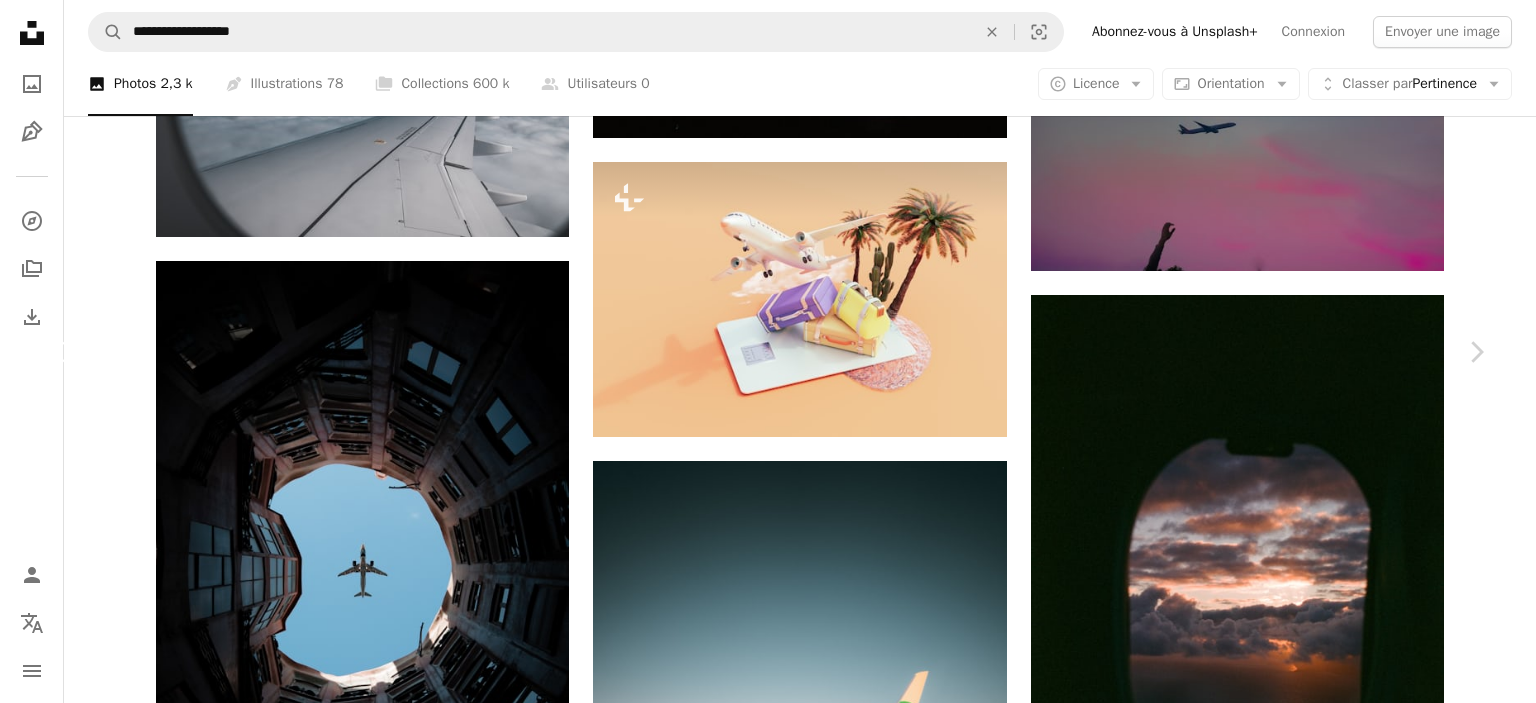 click on "Chevron left" at bounding box center (60, 352) 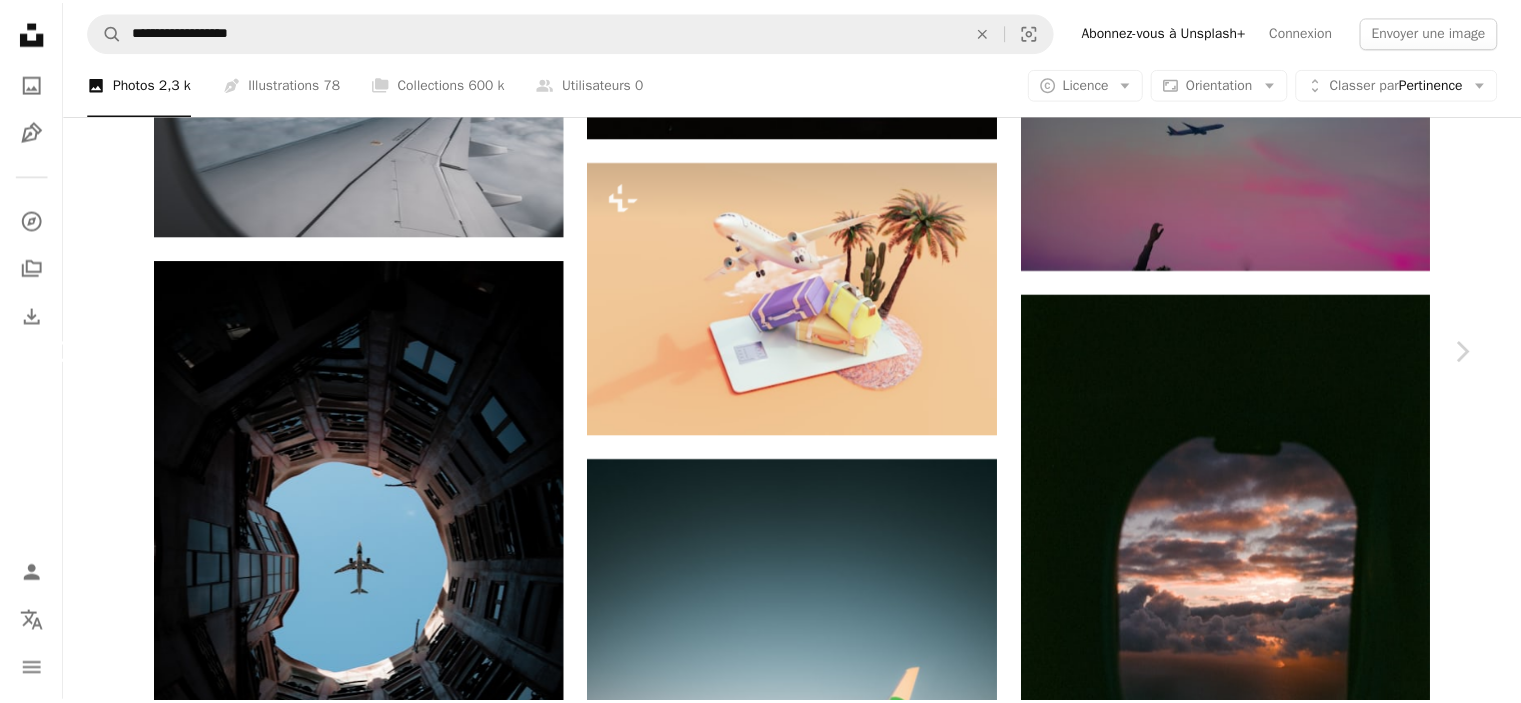 scroll, scrollTop: 0, scrollLeft: 0, axis: both 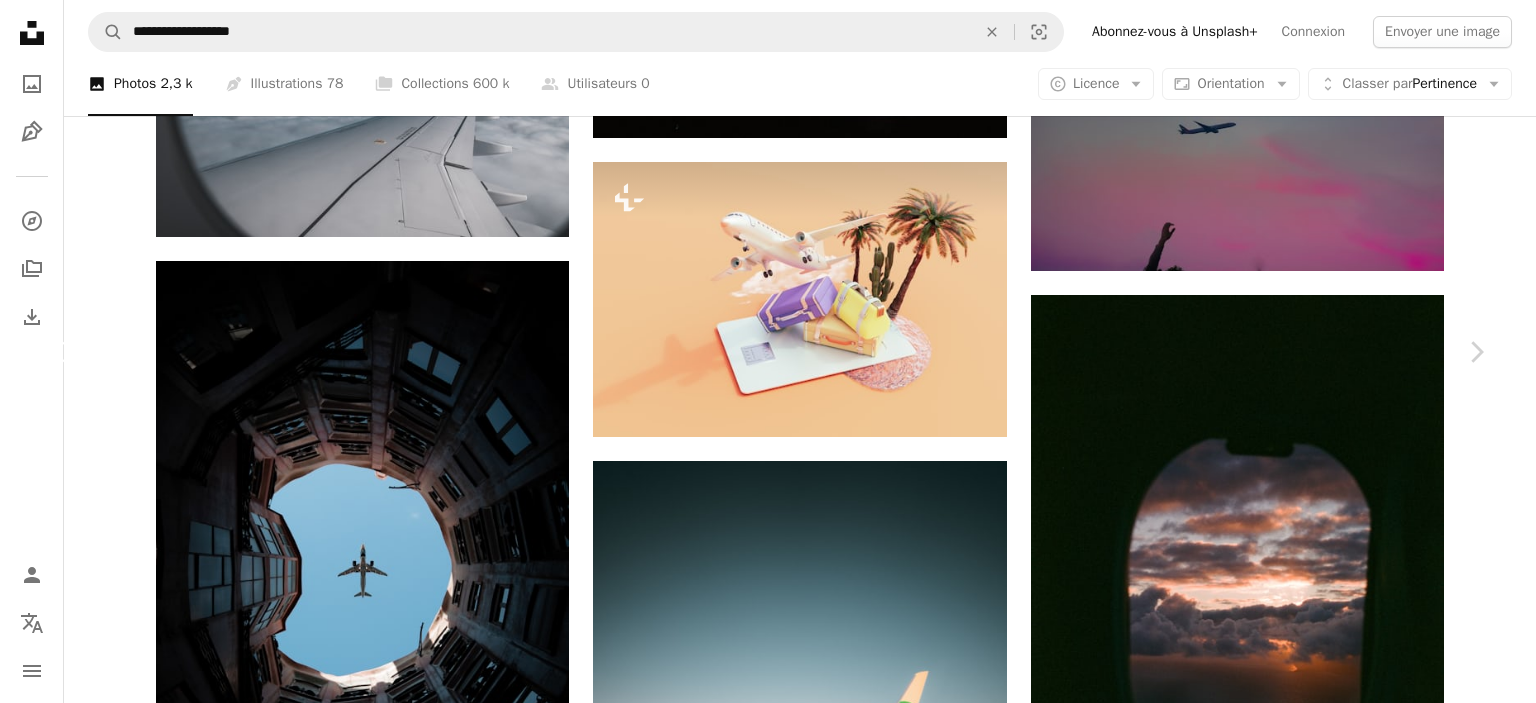 click on "Chevron left" at bounding box center (60, 352) 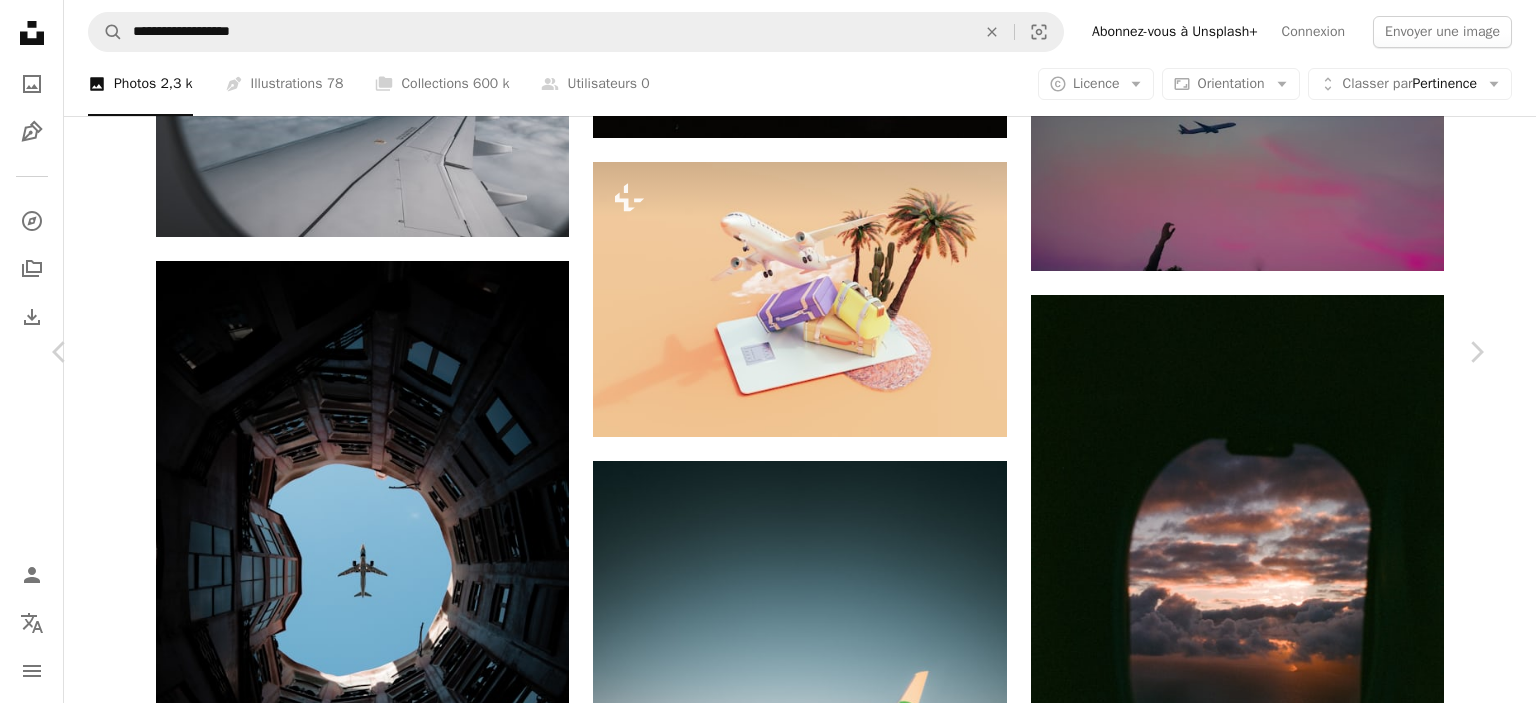 drag, startPoint x: 7, startPoint y: 179, endPoint x: 37, endPoint y: 179, distance: 30 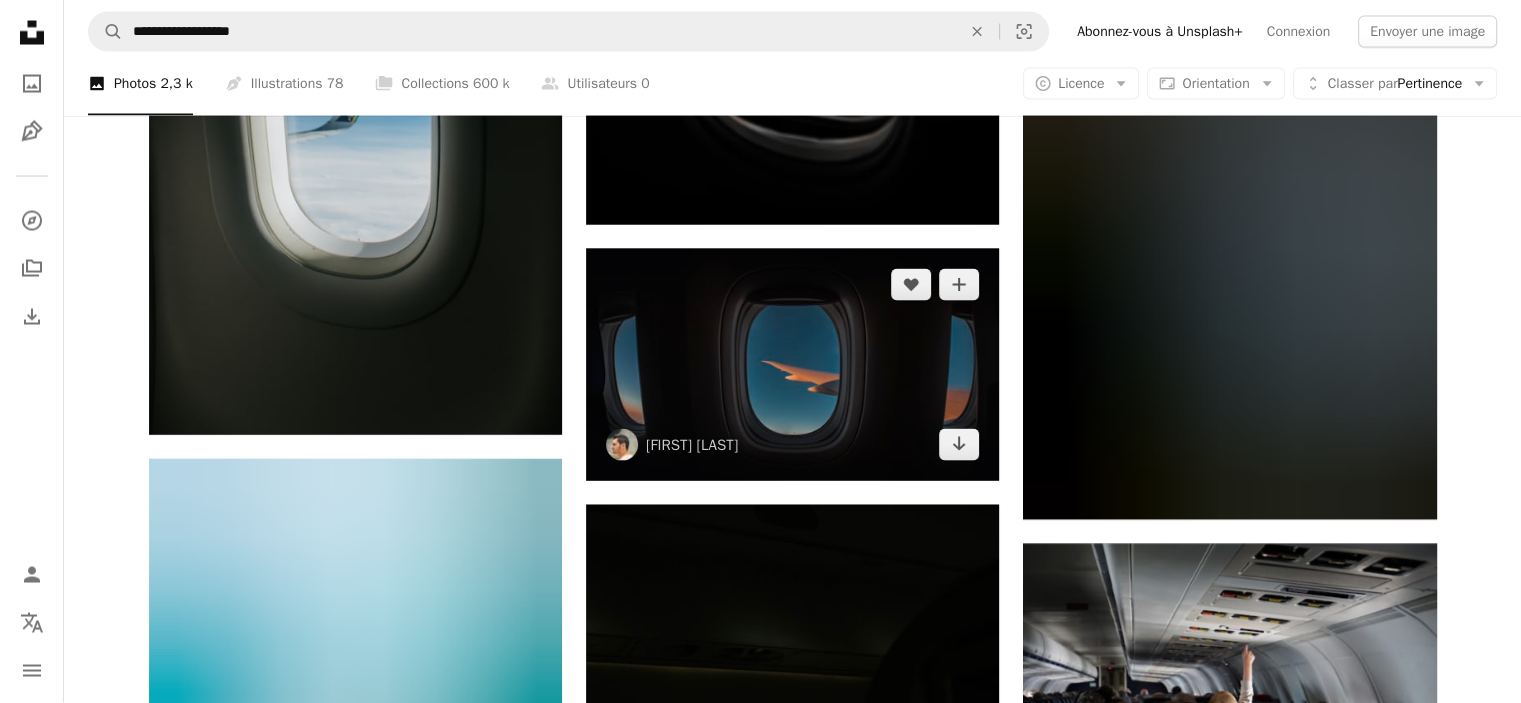 scroll, scrollTop: 12512, scrollLeft: 0, axis: vertical 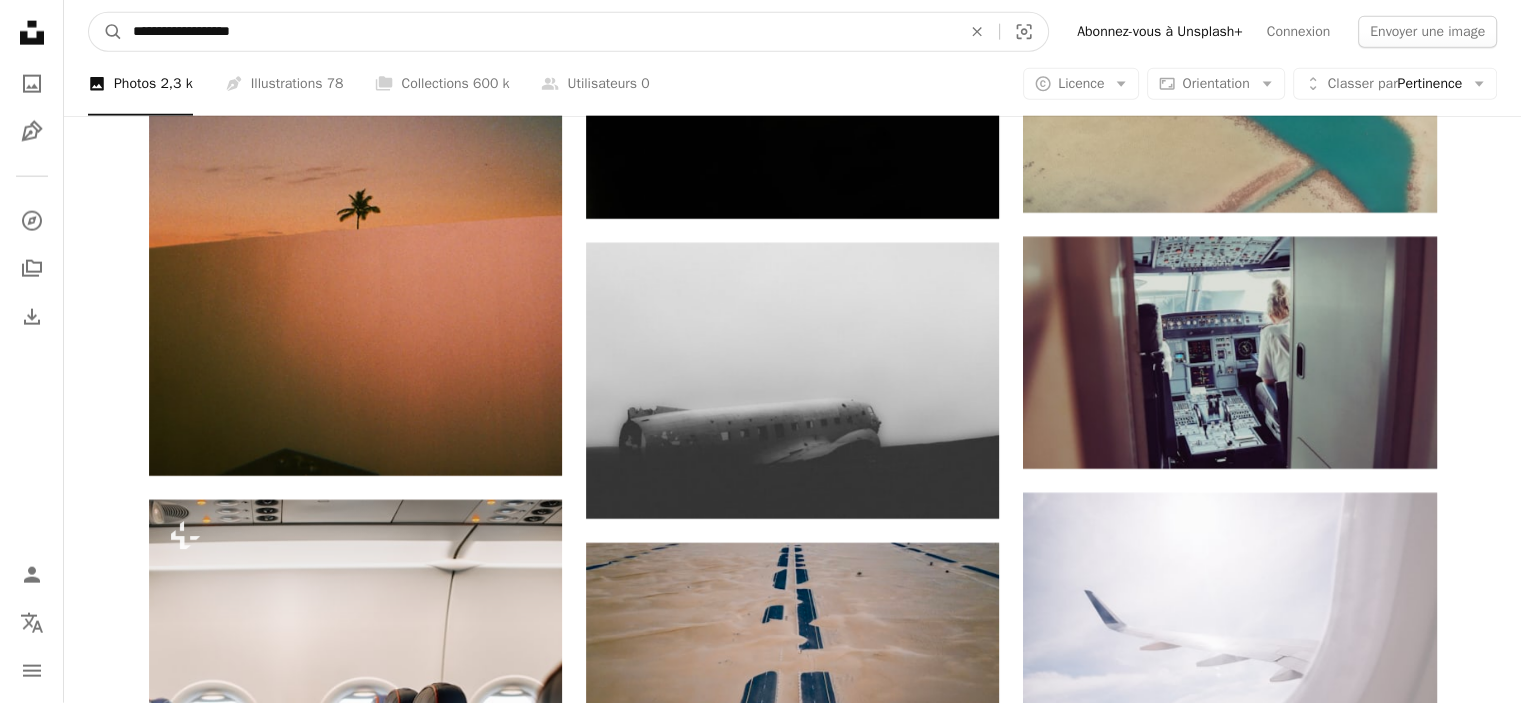 click on "**********" at bounding box center (539, 32) 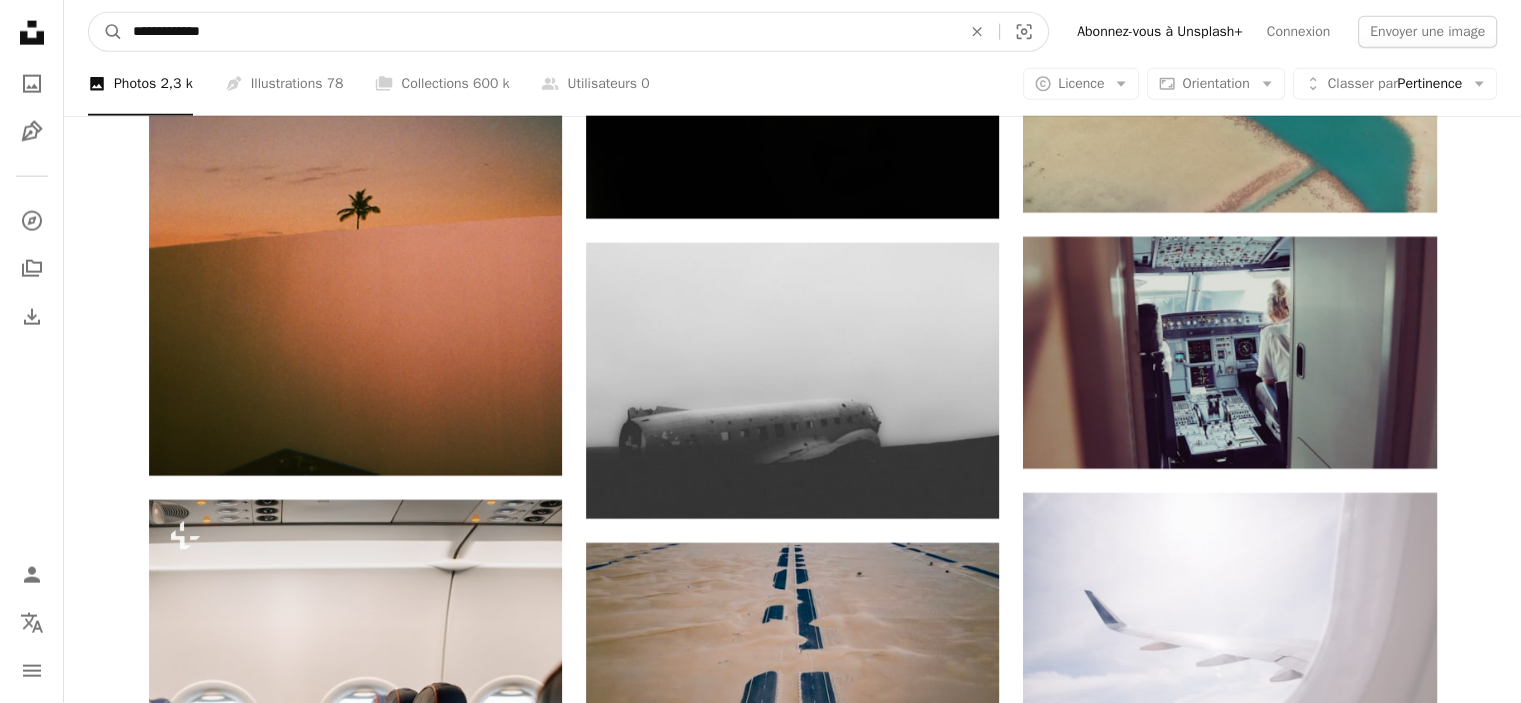type on "**********" 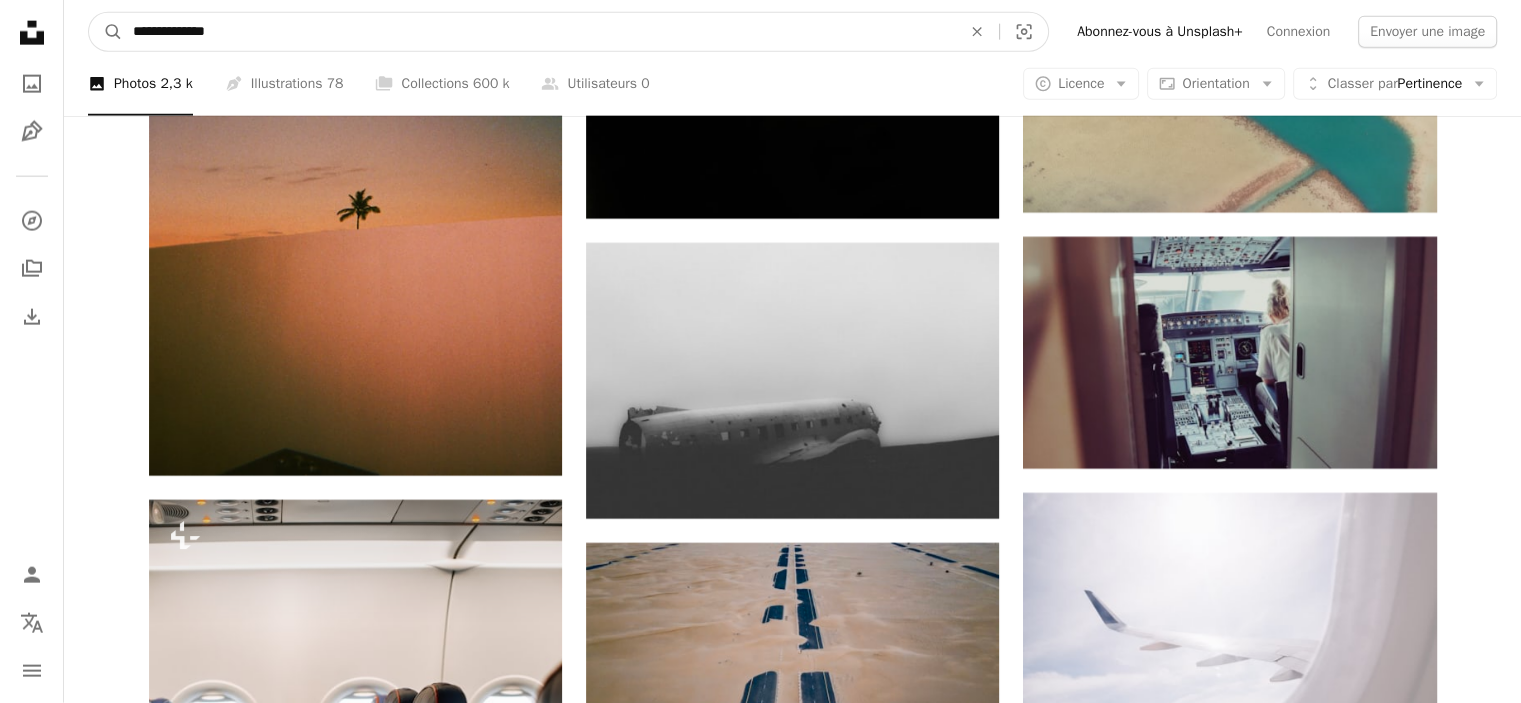 click on "A magnifying glass" at bounding box center [106, 32] 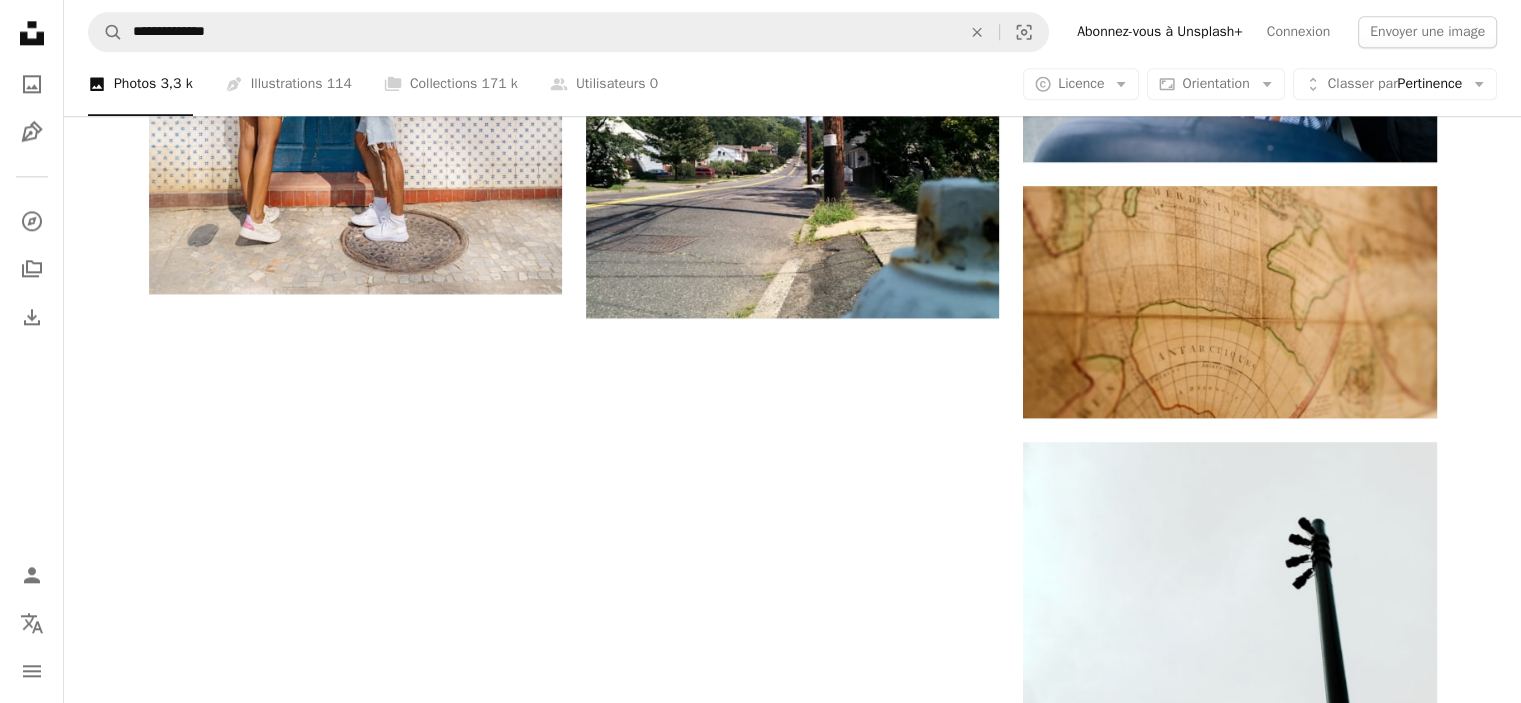 scroll, scrollTop: 2227, scrollLeft: 0, axis: vertical 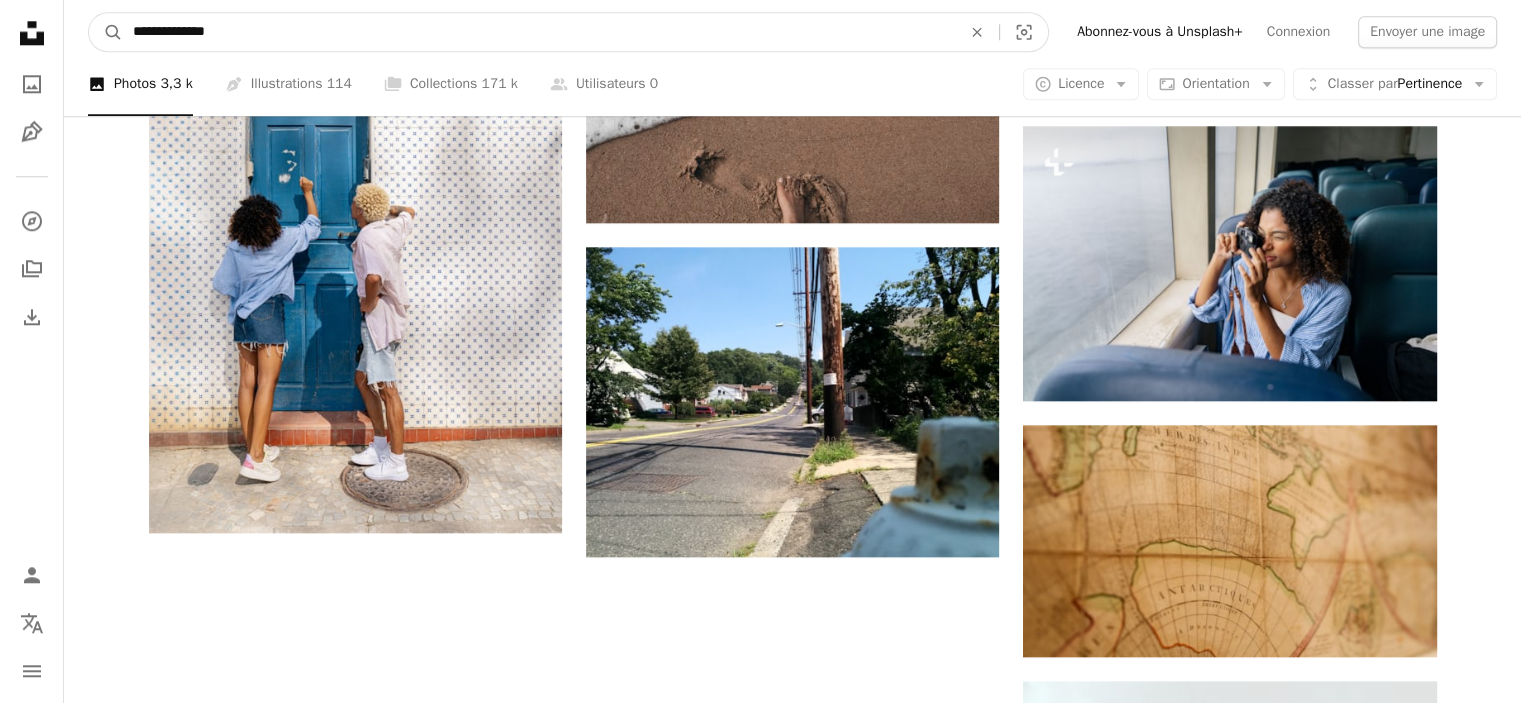 click on "**********" at bounding box center [539, 32] 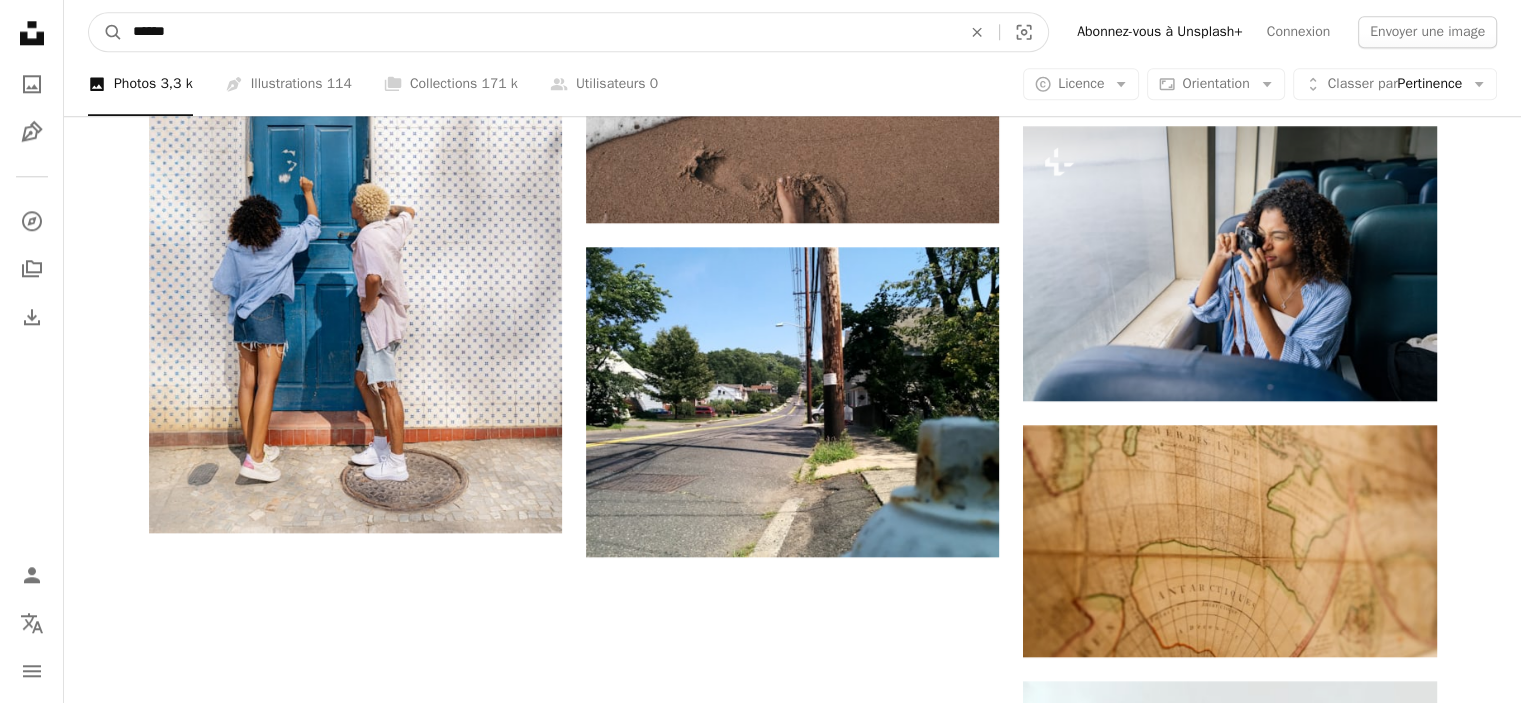 type on "*******" 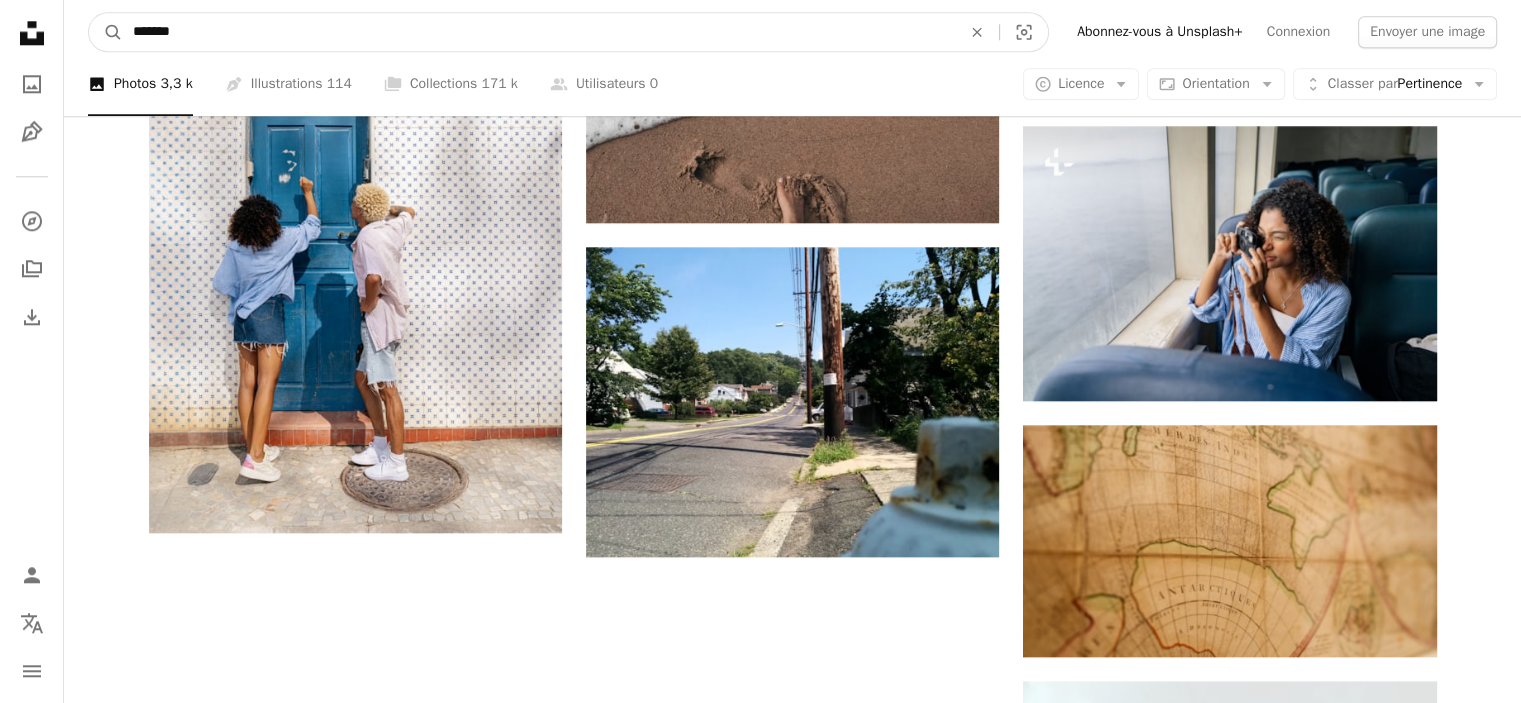 click on "A magnifying glass" at bounding box center (106, 32) 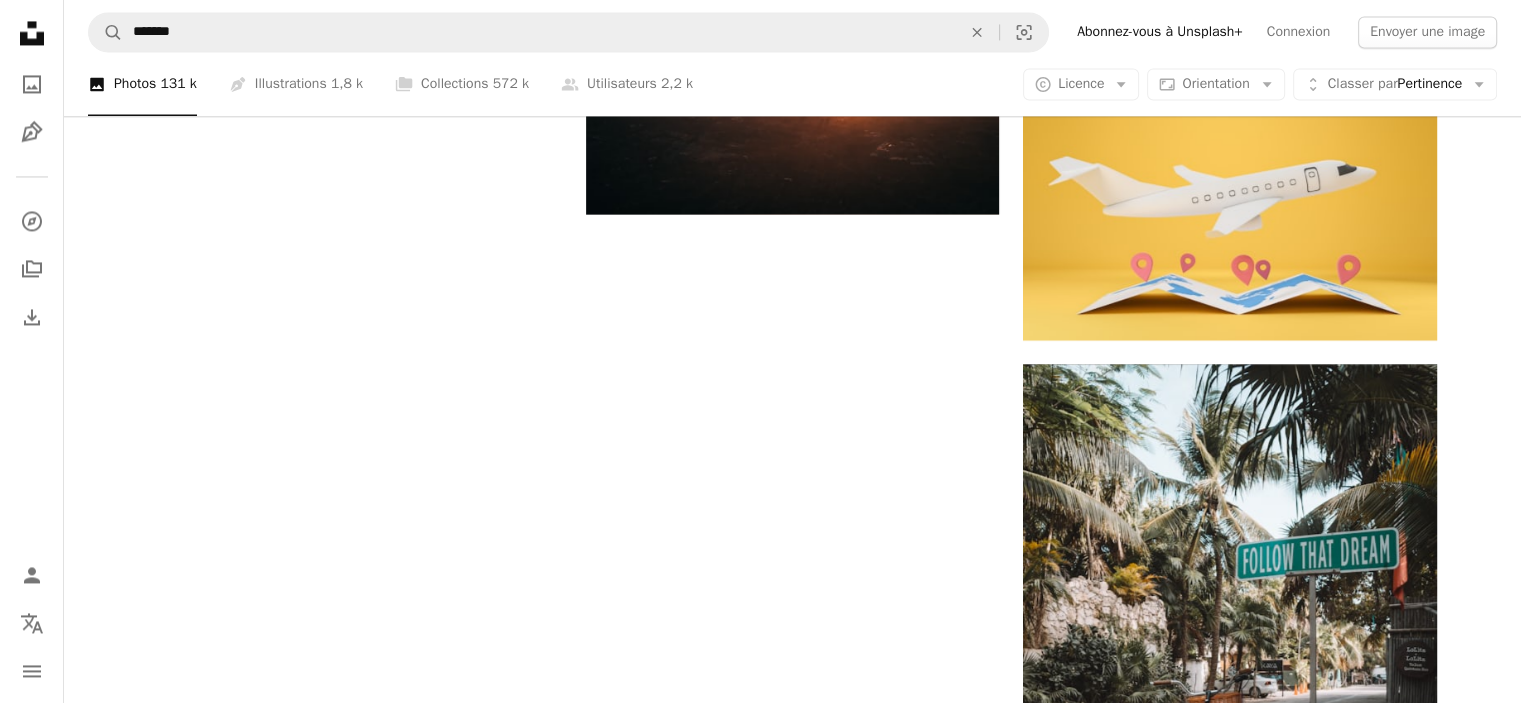 scroll, scrollTop: 3467, scrollLeft: 0, axis: vertical 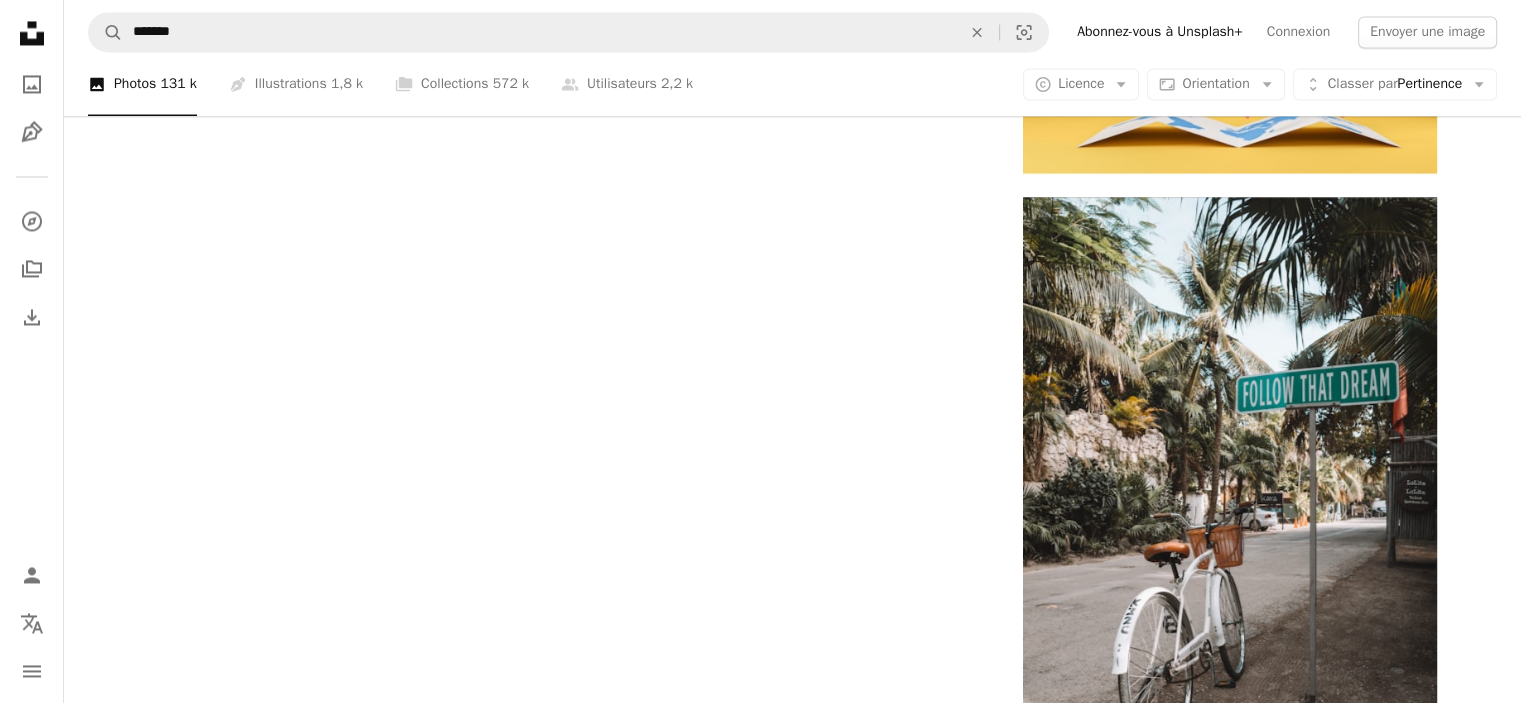 click on "Plus de résultats" at bounding box center (793, 1470) 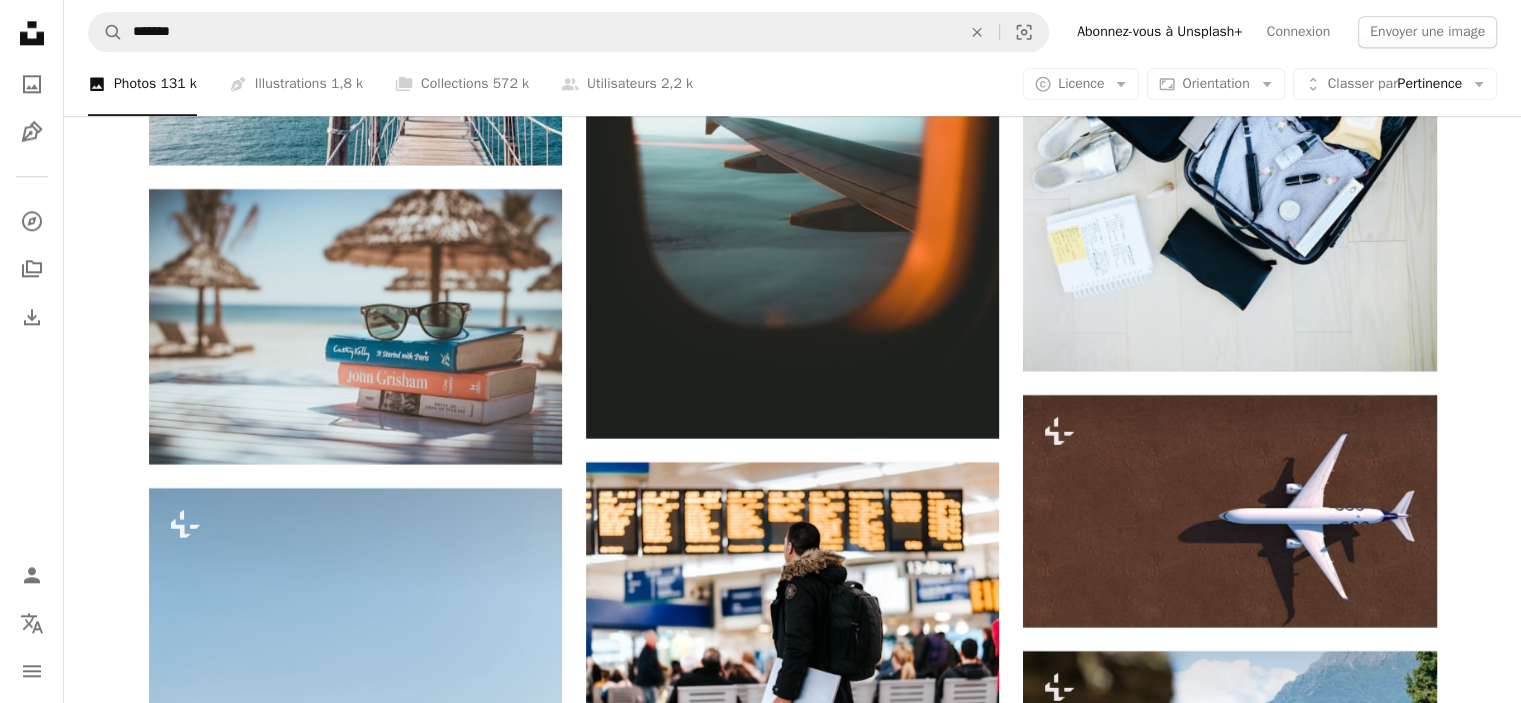 scroll, scrollTop: 17767, scrollLeft: 0, axis: vertical 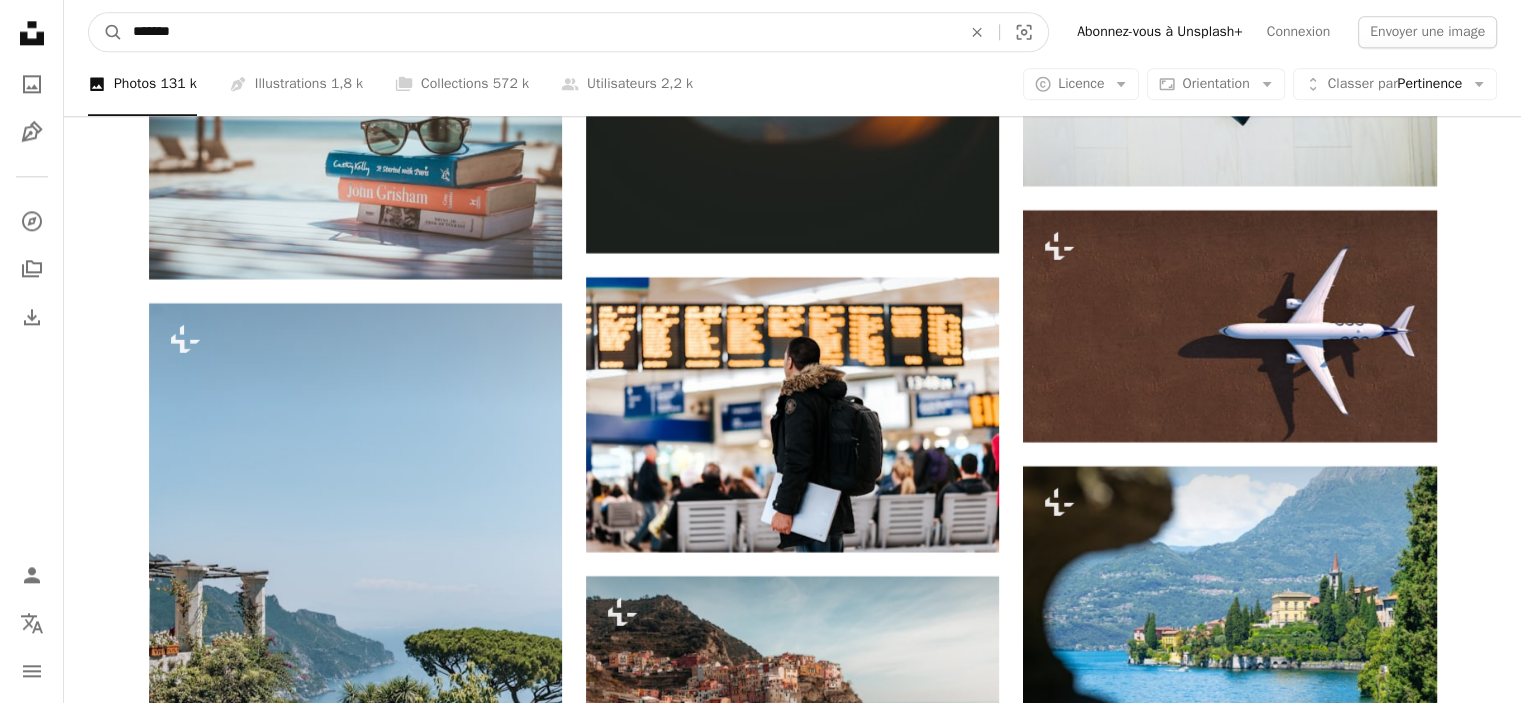 click on "*******" at bounding box center [539, 32] 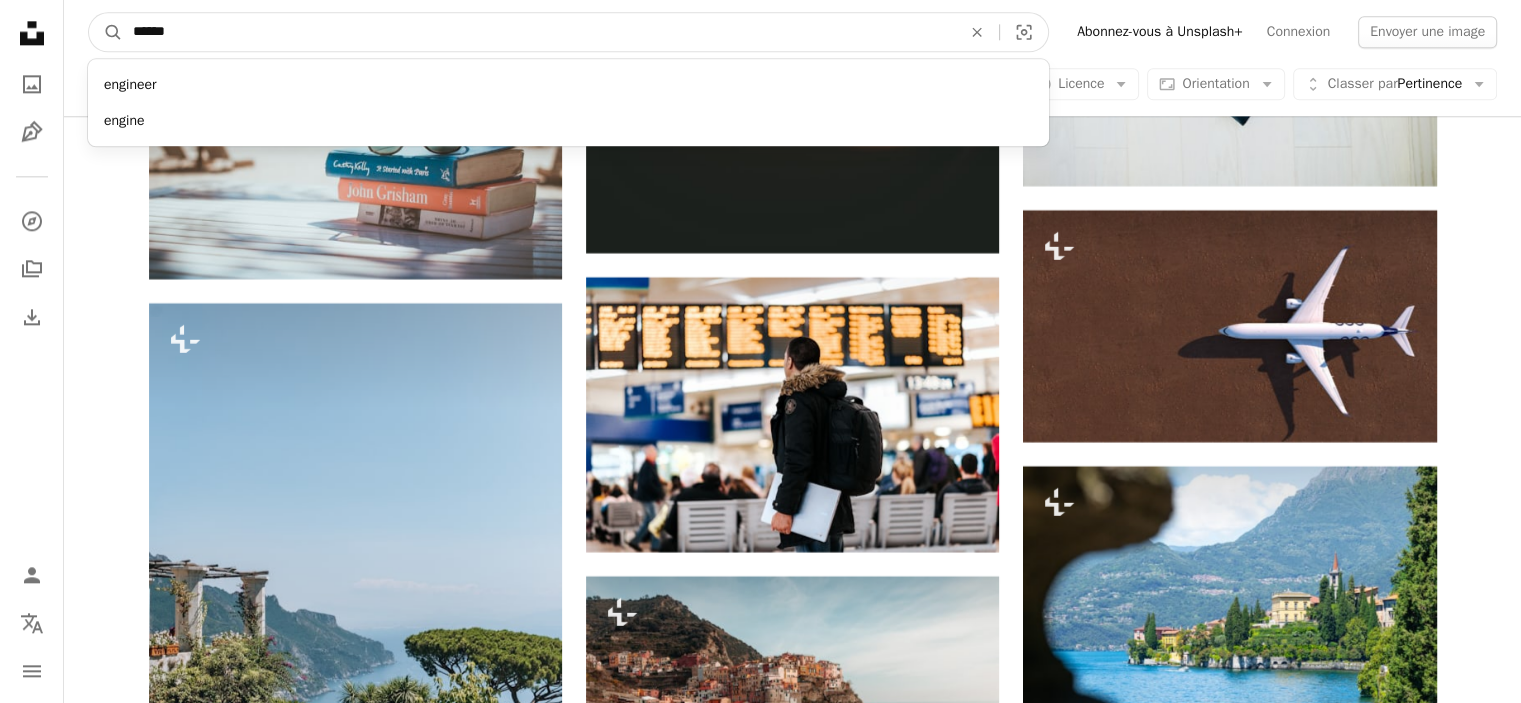type on "******" 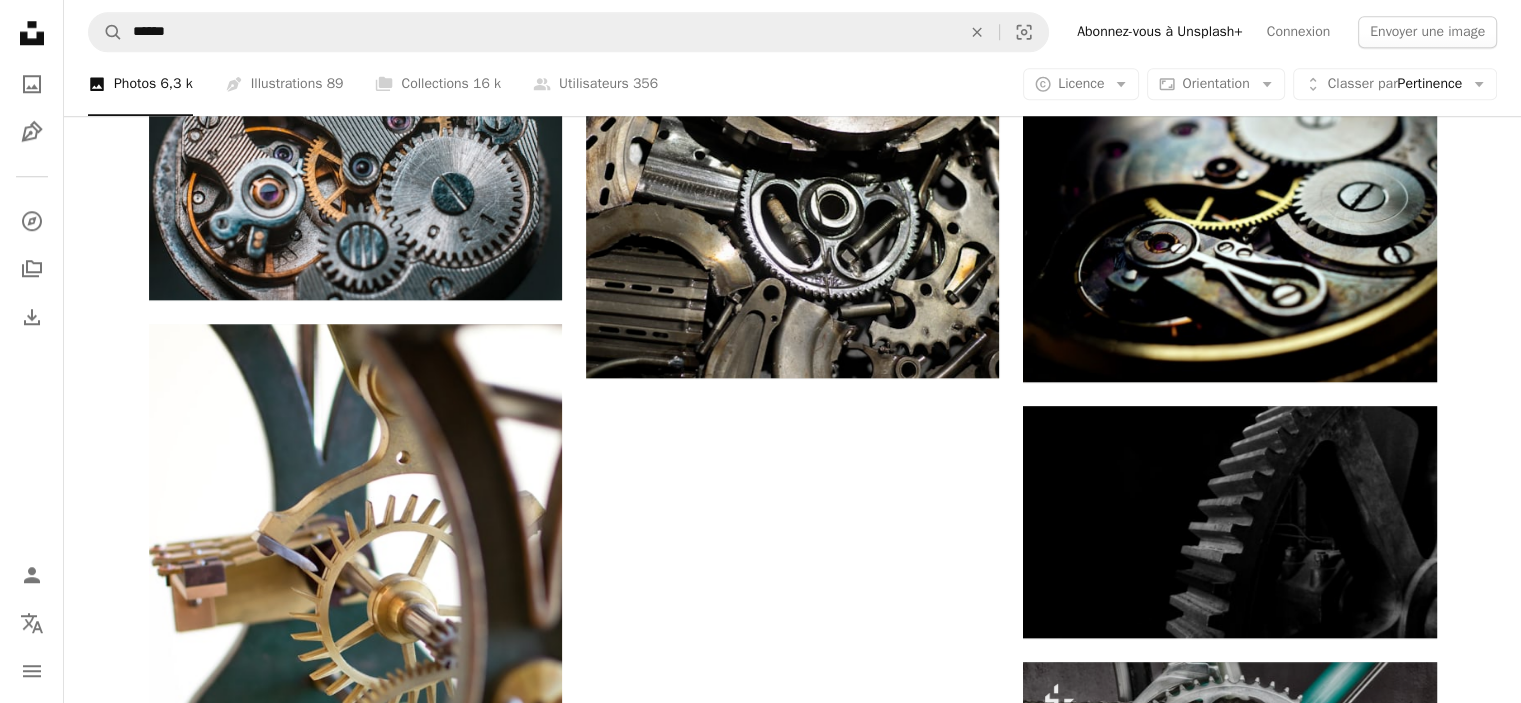 scroll, scrollTop: 2545, scrollLeft: 0, axis: vertical 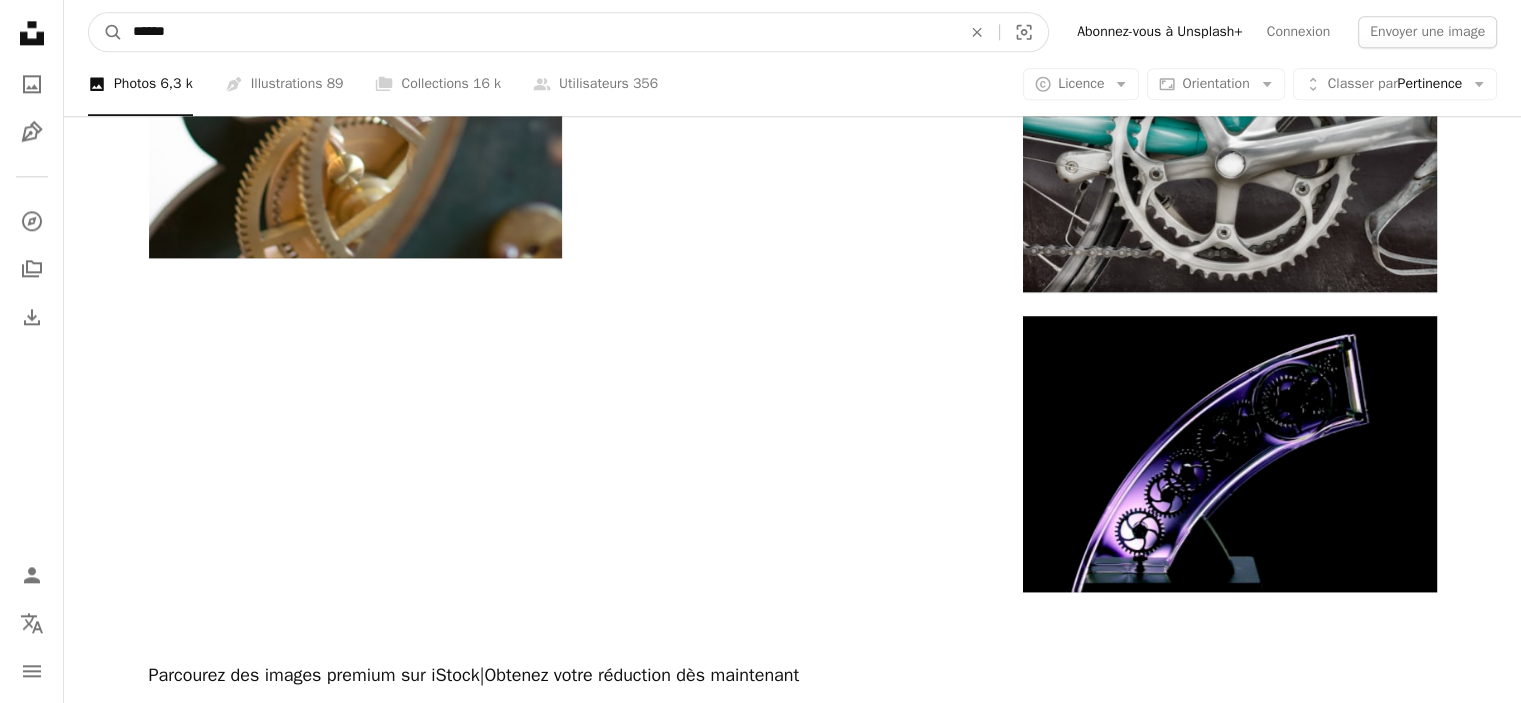 click on "******" at bounding box center (539, 32) 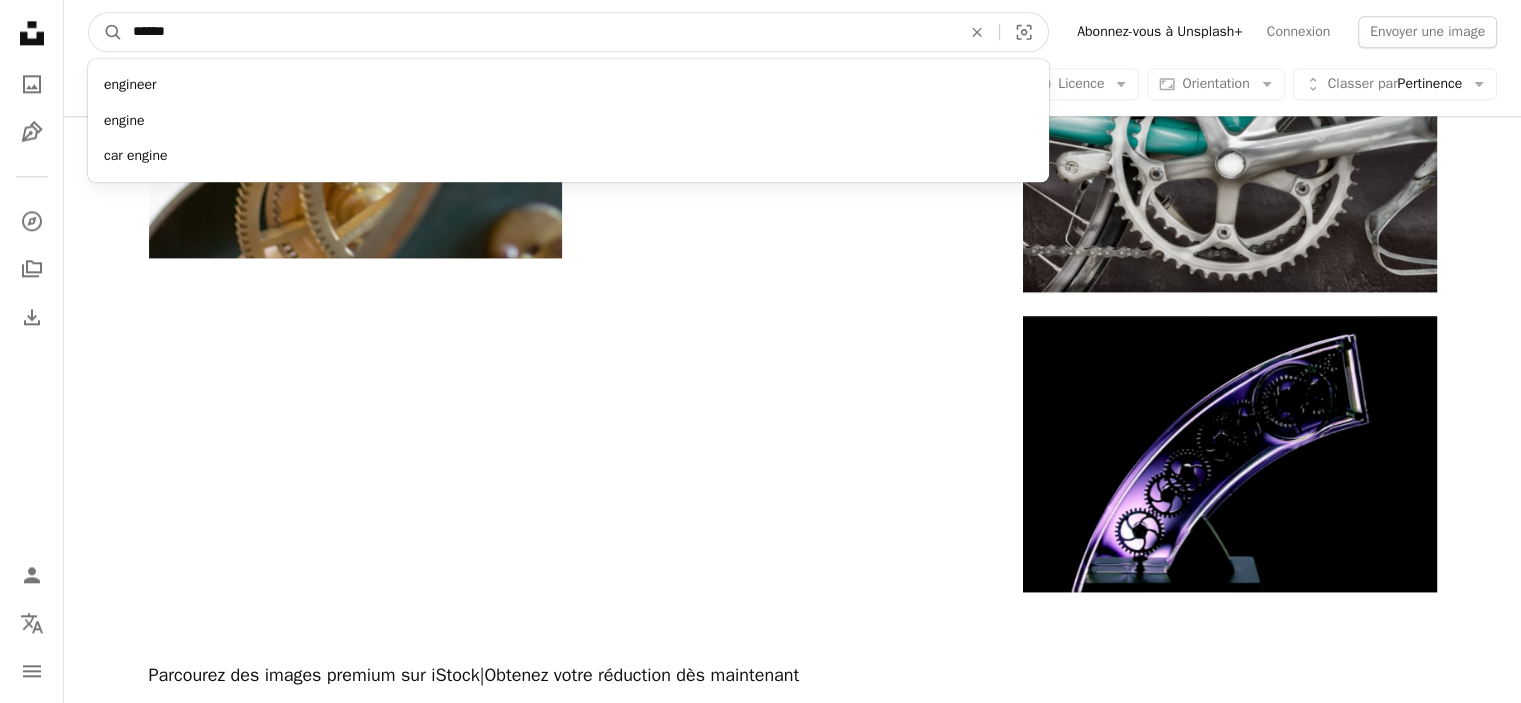 click on "******" at bounding box center (539, 32) 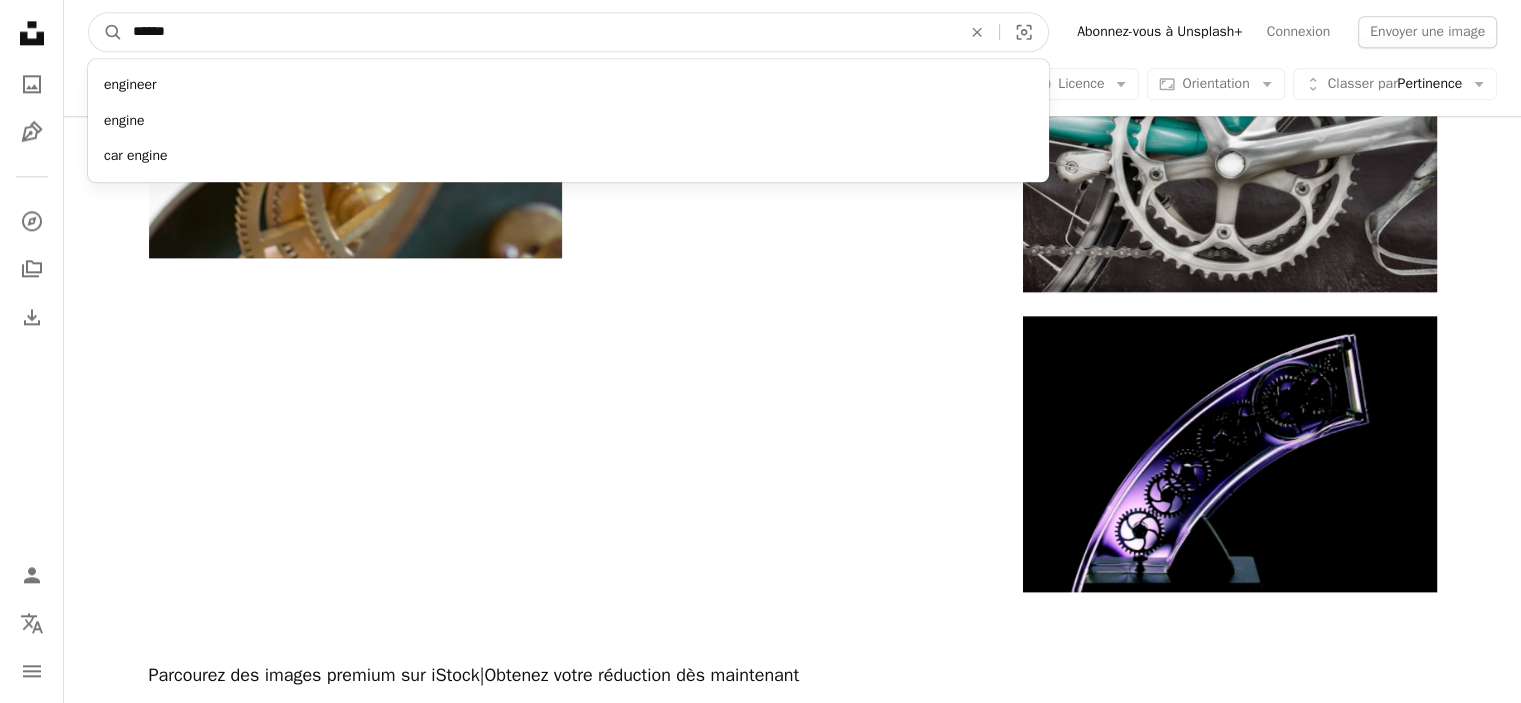 click on "******" at bounding box center (539, 32) 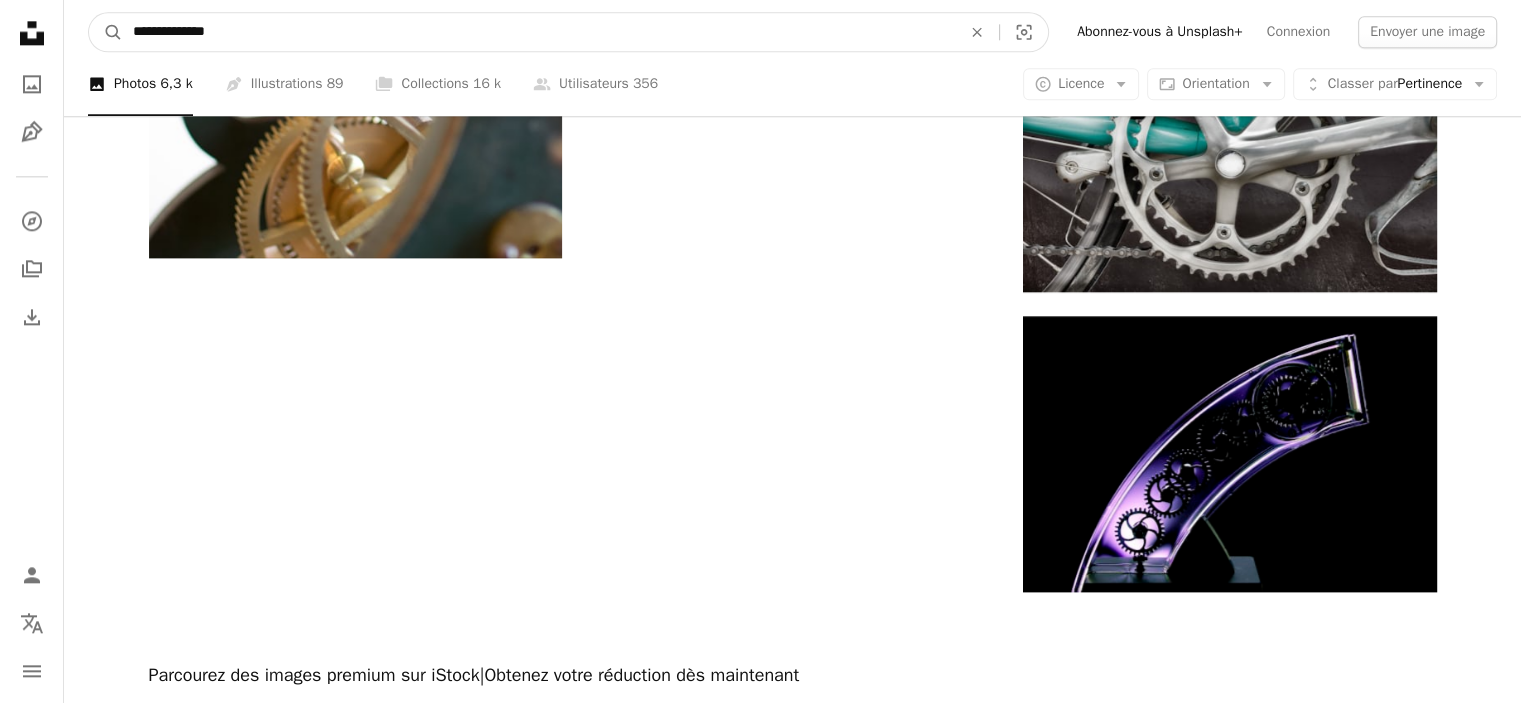 type on "**********" 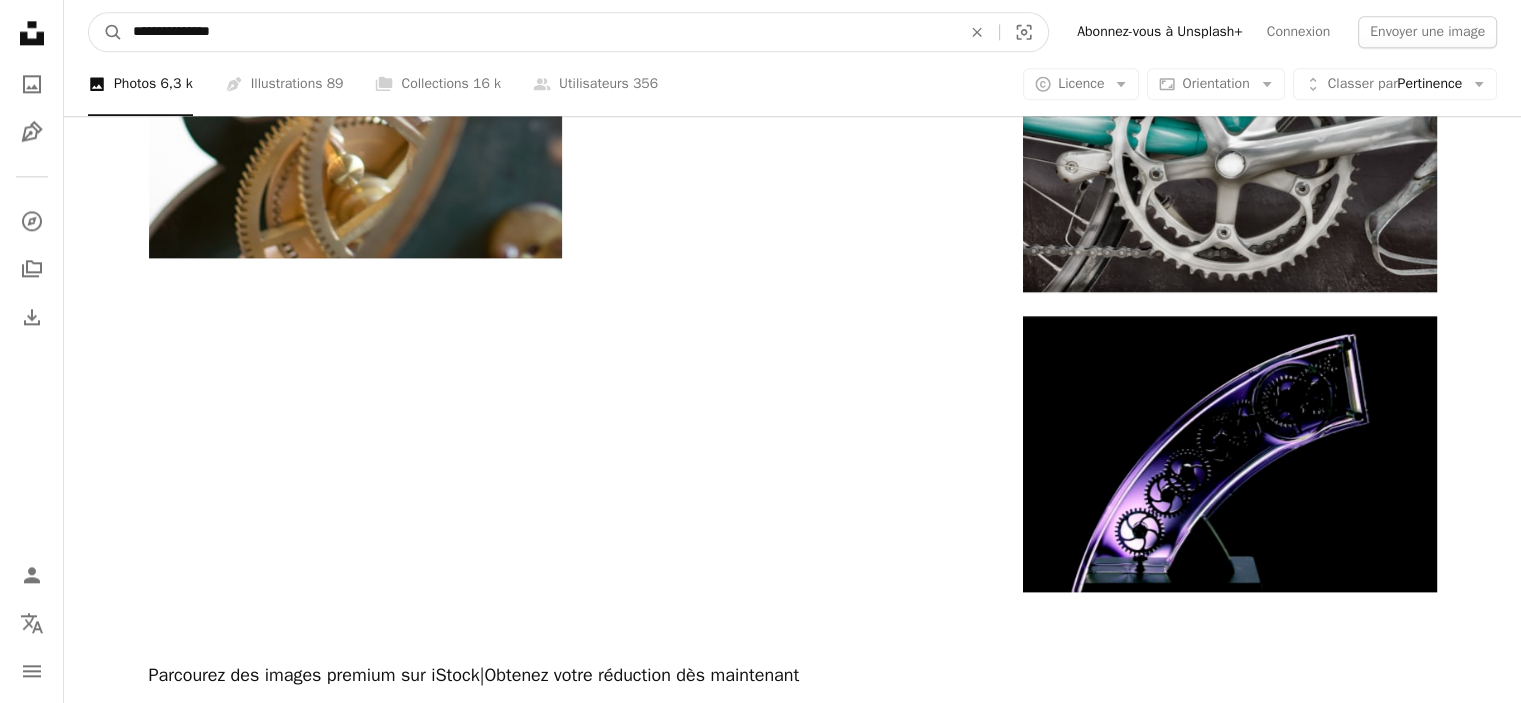 click on "A magnifying glass" at bounding box center [106, 32] 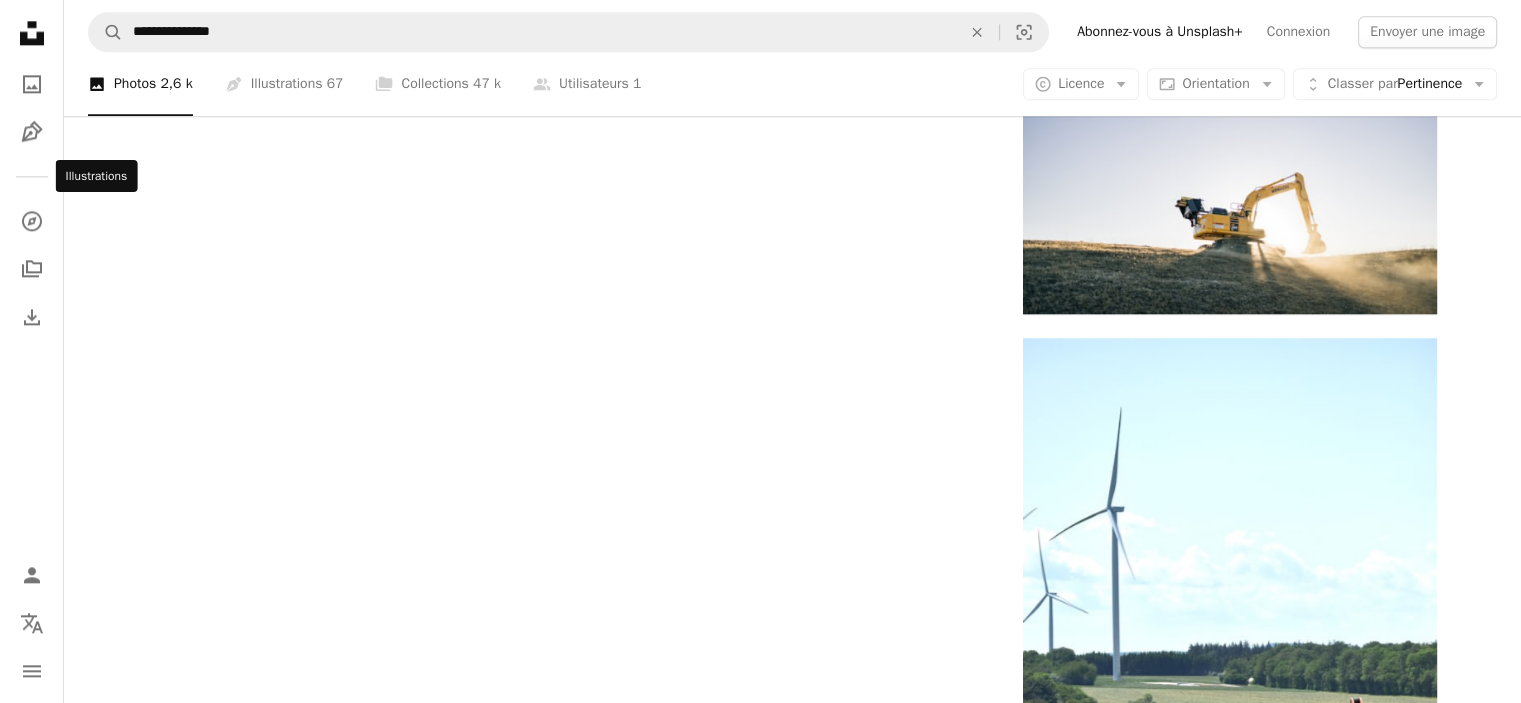 scroll, scrollTop: 2766, scrollLeft: 0, axis: vertical 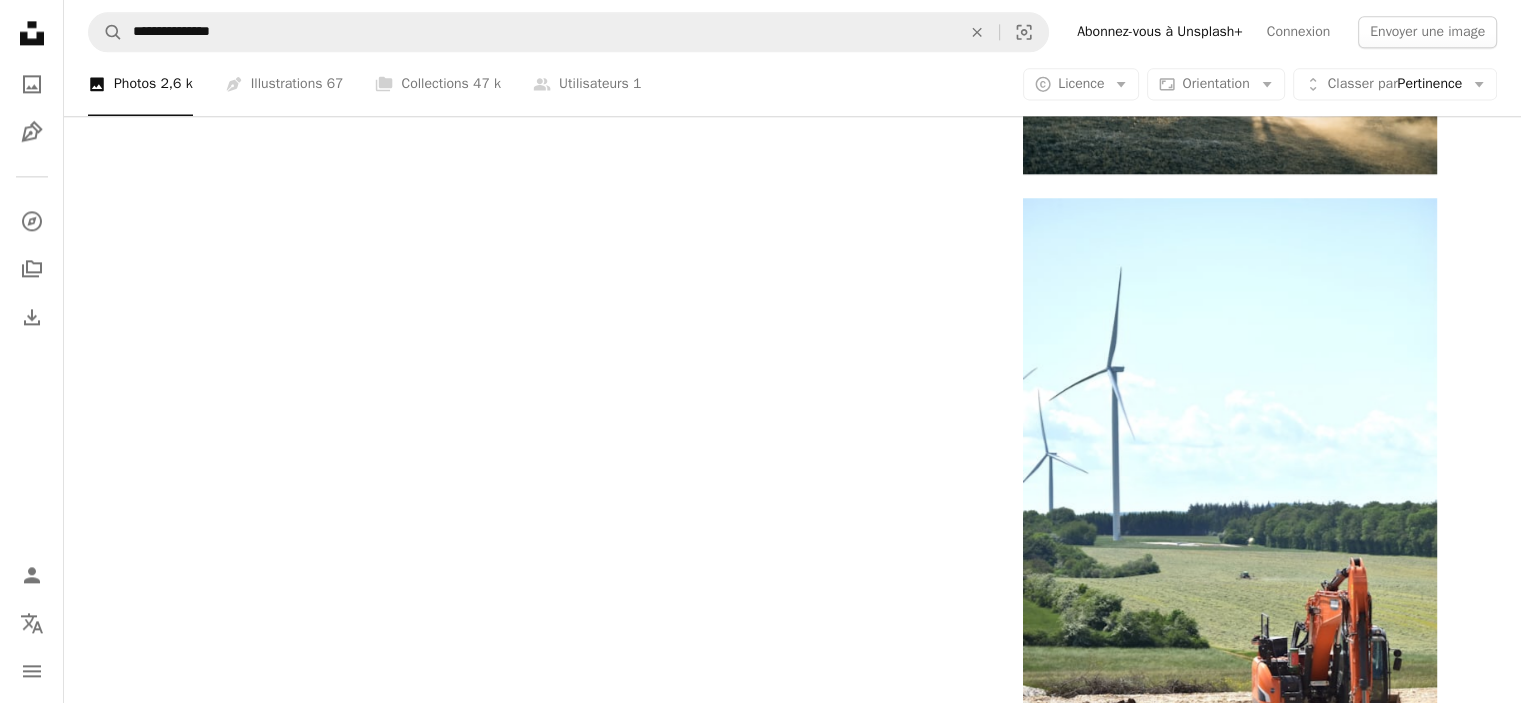 click at bounding box center [792, 1415] 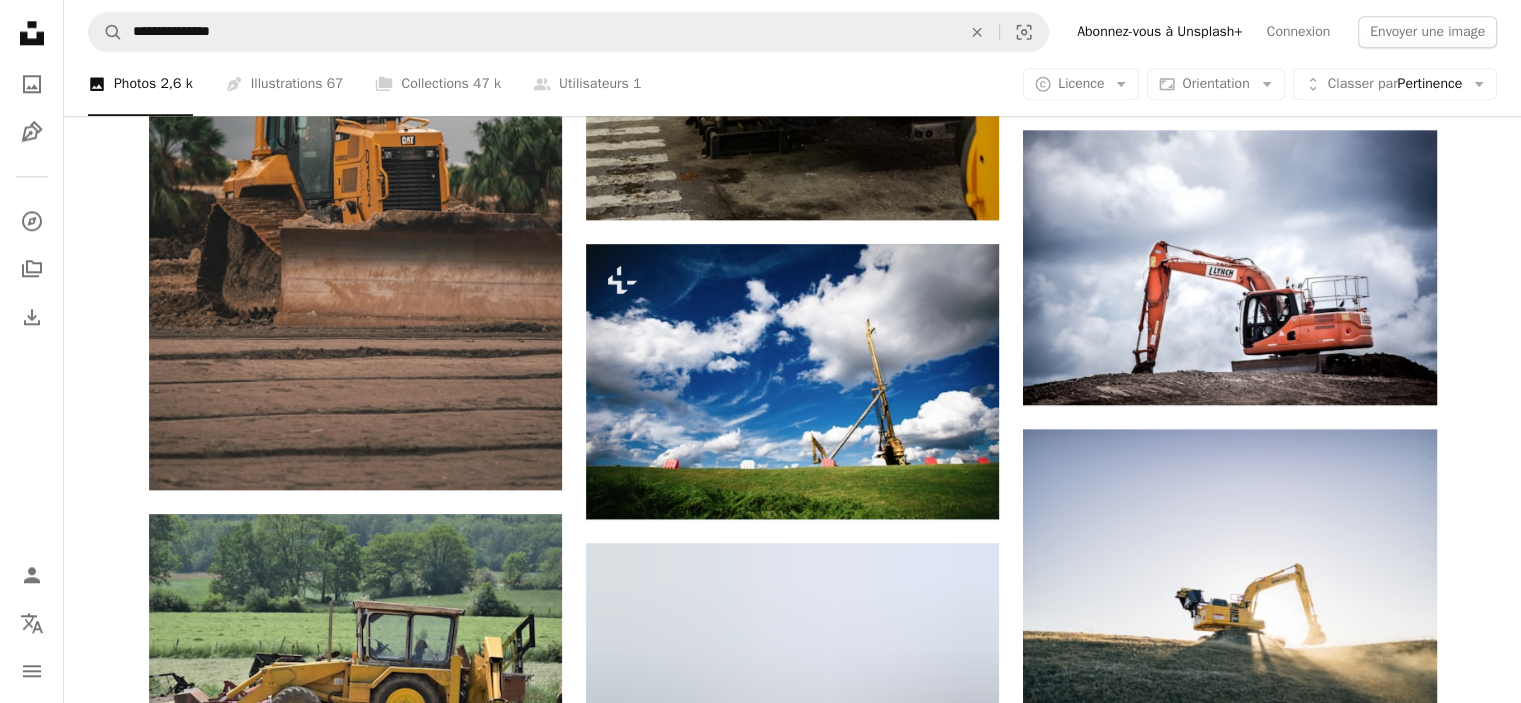 scroll, scrollTop: 1866, scrollLeft: 0, axis: vertical 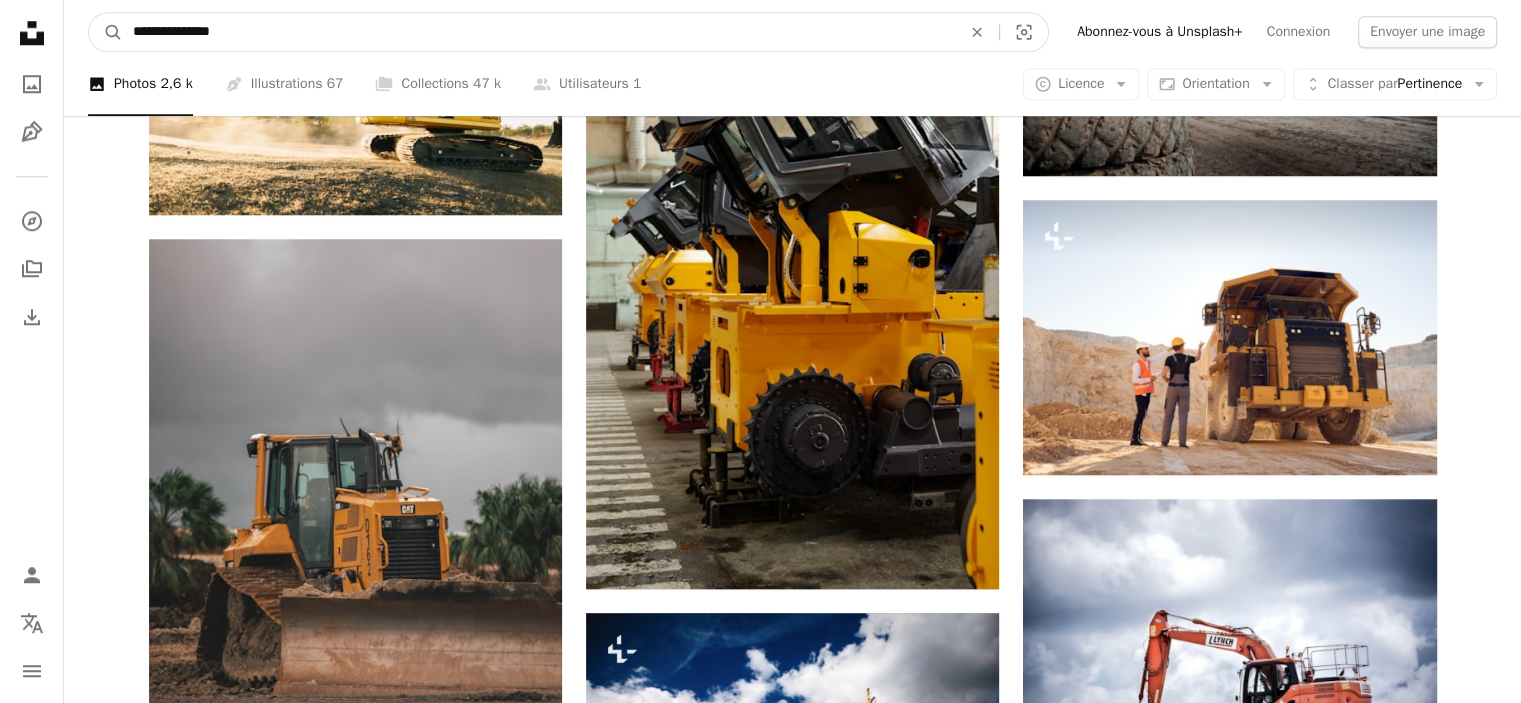 click on "**********" at bounding box center [539, 32] 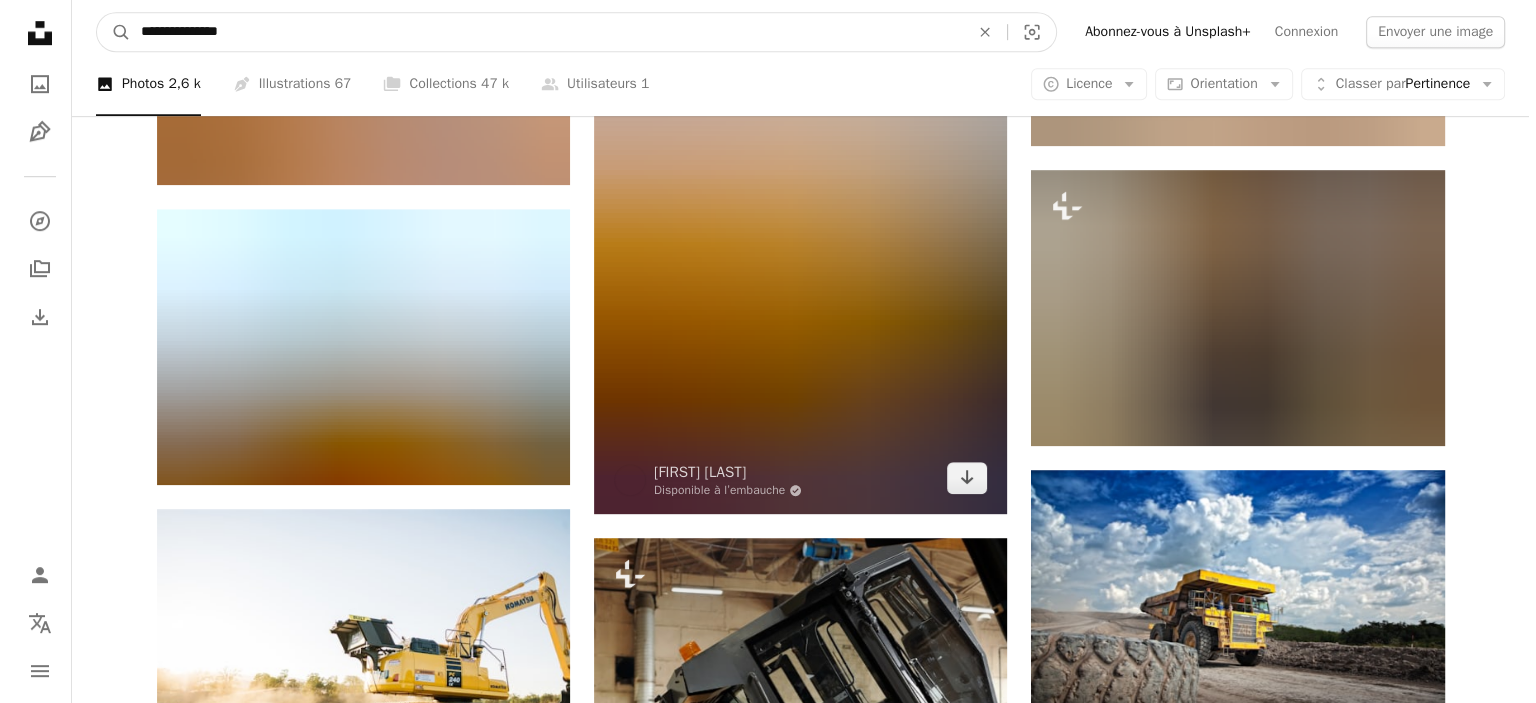 scroll, scrollTop: 1300, scrollLeft: 0, axis: vertical 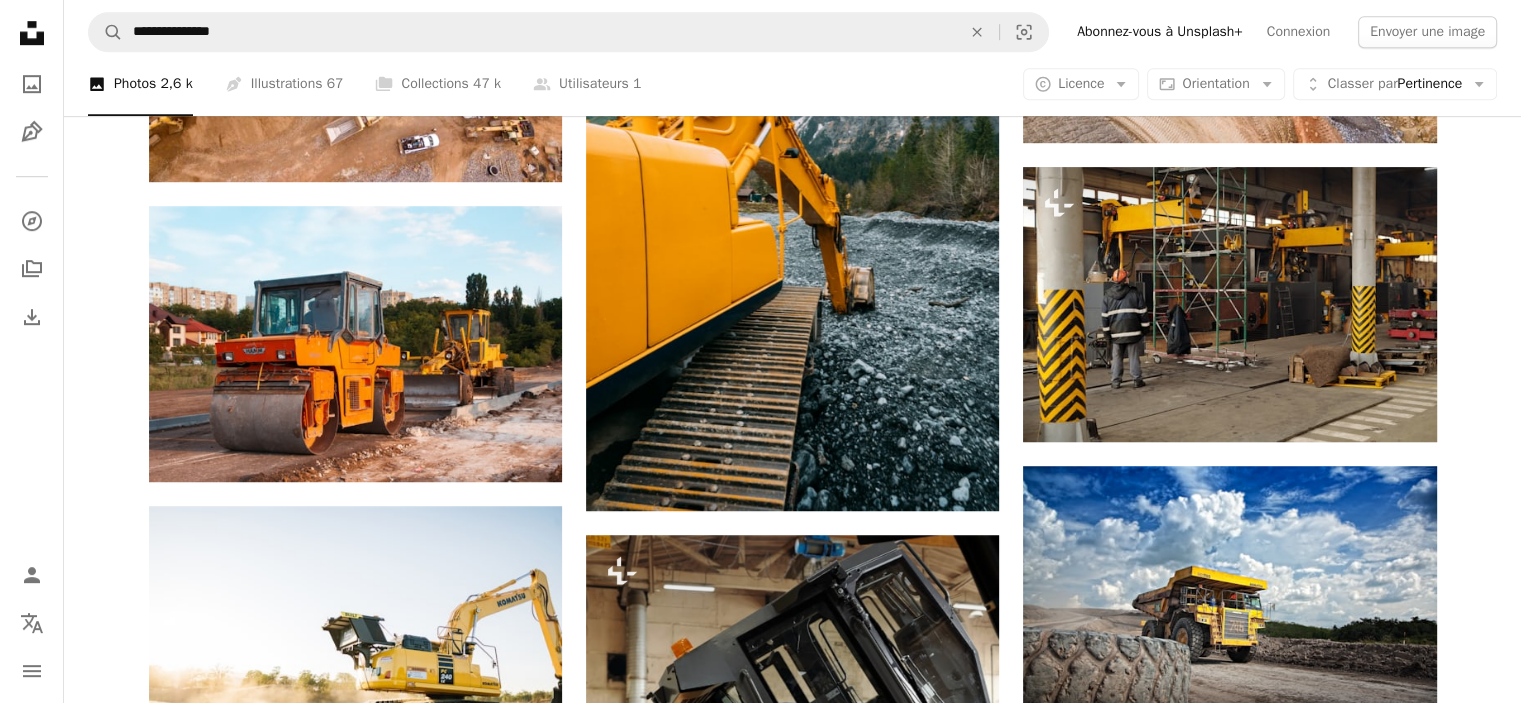 click at bounding box center [1229, 903] 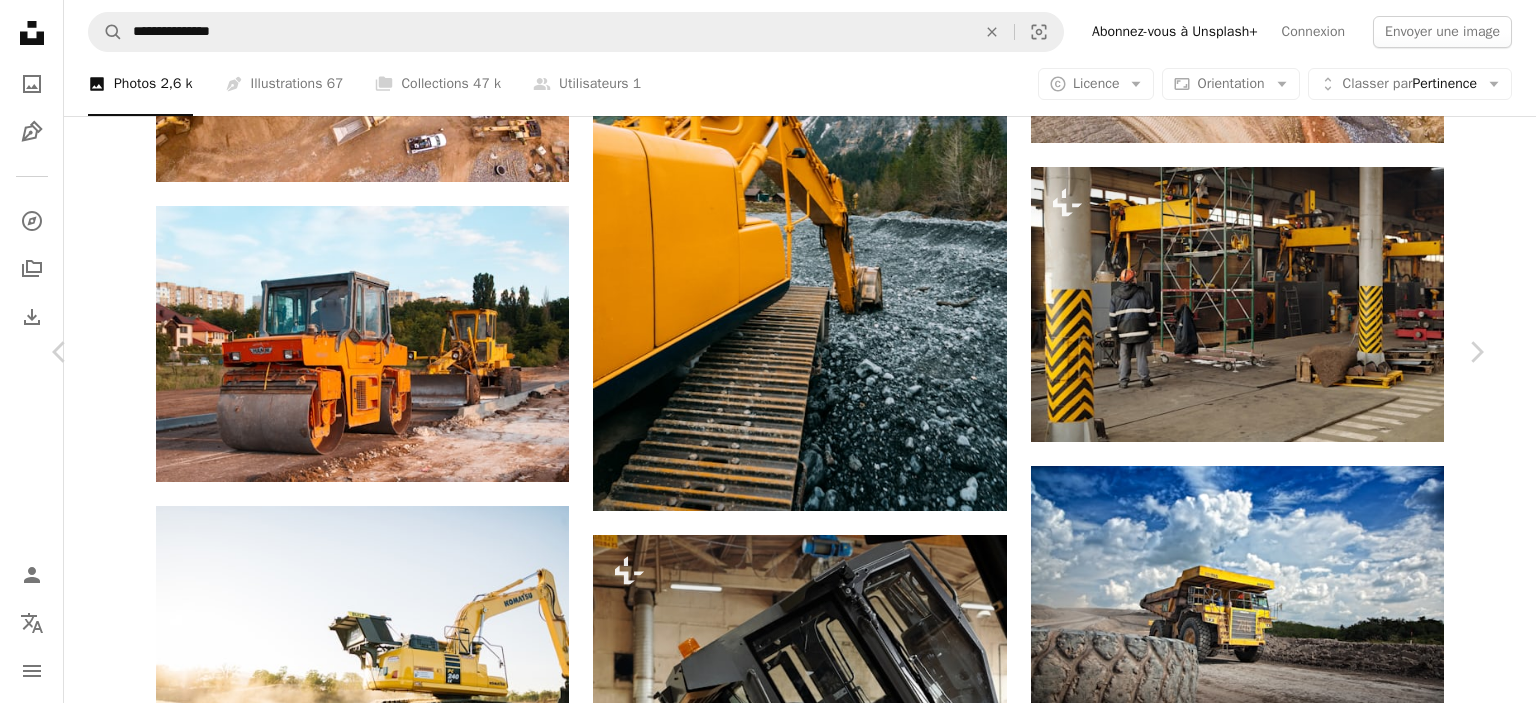 scroll, scrollTop: 0, scrollLeft: 0, axis: both 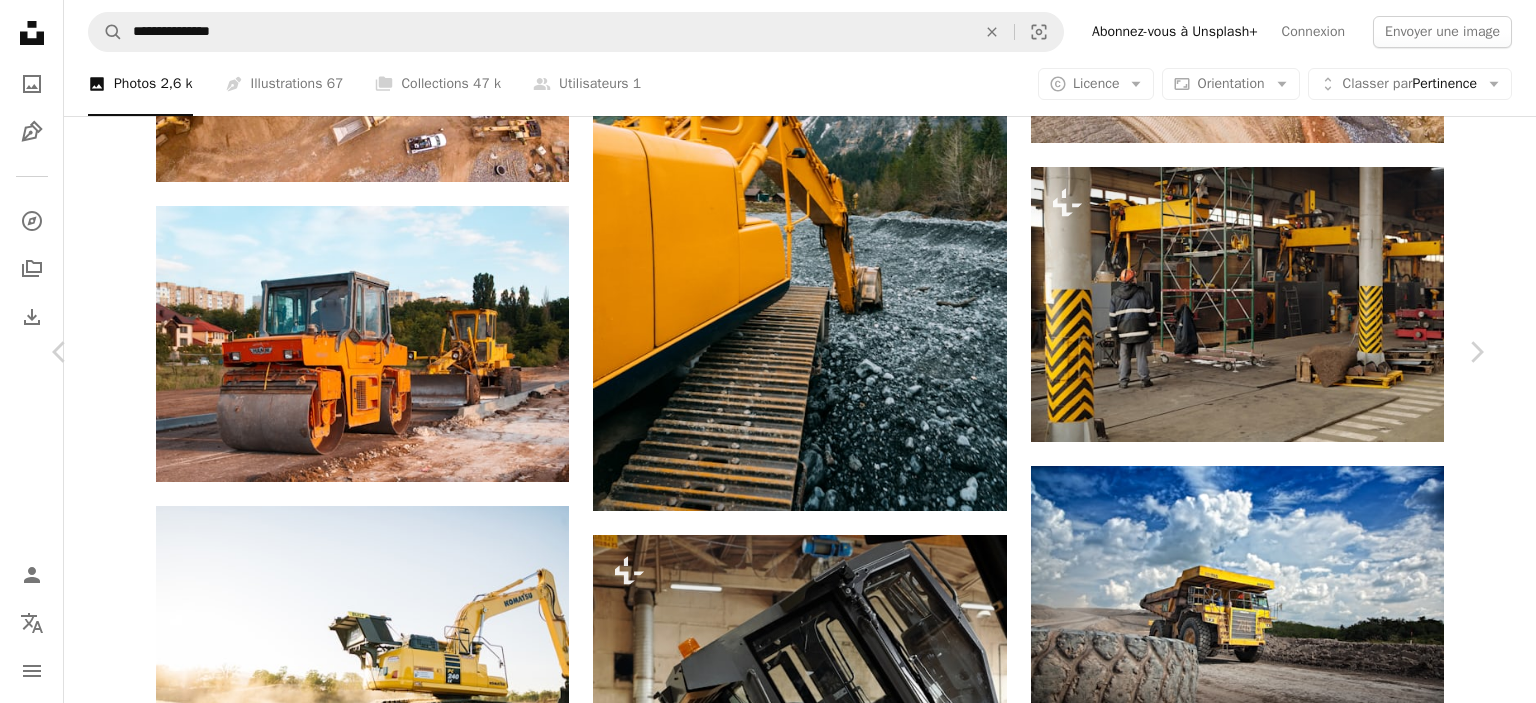 click on "An X shape Chevron left Chevron right Getty Images Pour Unsplash+ A heart A plus sign Modifier l’image Plus sign for Unsplash+ A lock Télécharger Zoom in A forward-right arrow Partager More Actions Calendar outlined Publiée le 27 septembre 2022 Safety Contenu cédé sous Licence Unsplash+ Technologie gens adulte photographie industrie sécurité horizontal saleté les Blancs bulldozer casque industrie de construction Engins de chantier occupation professionnelle rouleau compresseur mode de transport compacteur Images gratuites Images associées Plus sign for Unsplash+ A heart A plus sign Getty Images Pour Unsplash+ A lock Télécharger Plus sign for Unsplash+ A heart A plus sign Getty Images Pour Unsplash+ A lock Télécharger Plus sign for Unsplash+ A heart A plus sign Getty Images Pour Unsplash+ A lock Télécharger Plus sign for Unsplash+ A heart A plus sign Getty Images Pour Unsplash+ A lock Télécharger Plus sign for Unsplash+ A heart A plus sign Getty Images Pour Unsplash+" at bounding box center [768, 10582] 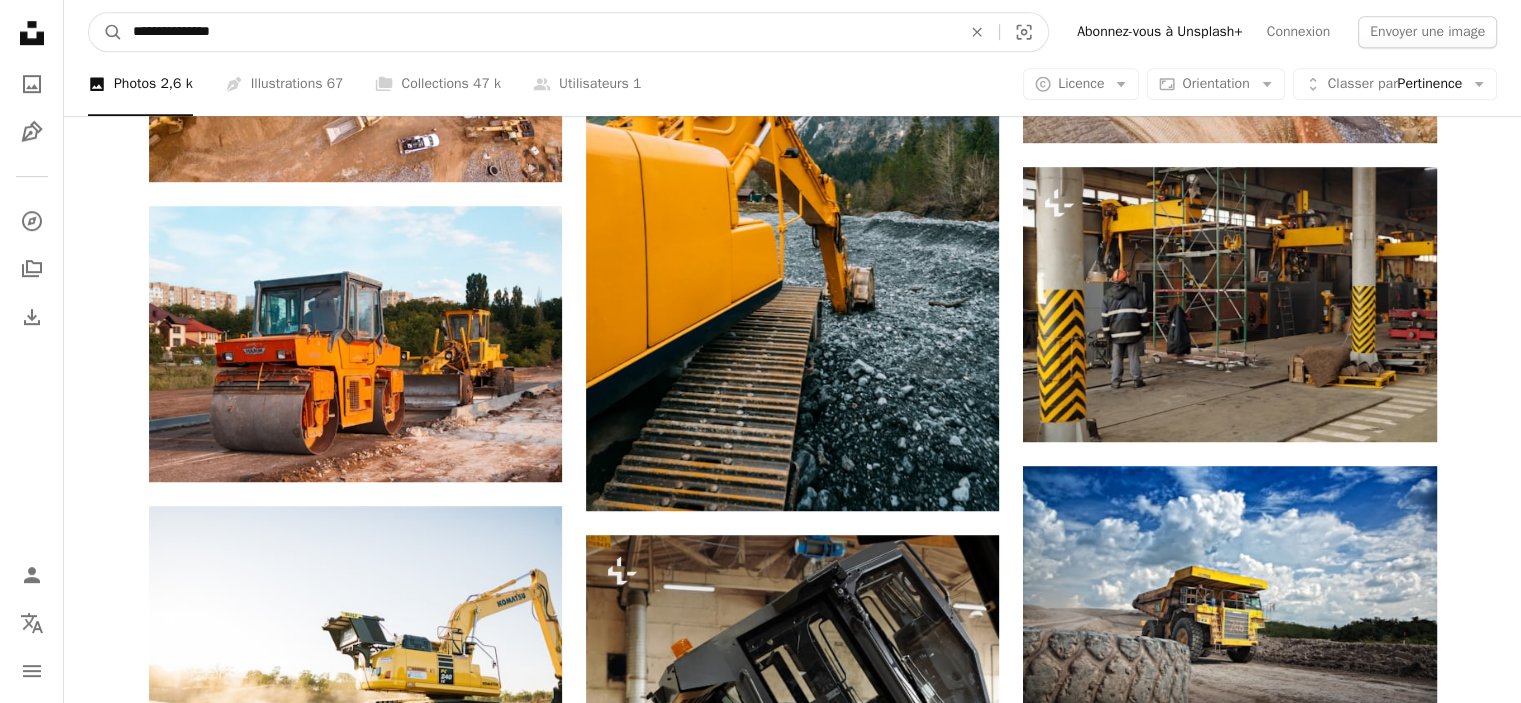 click on "**********" at bounding box center [539, 32] 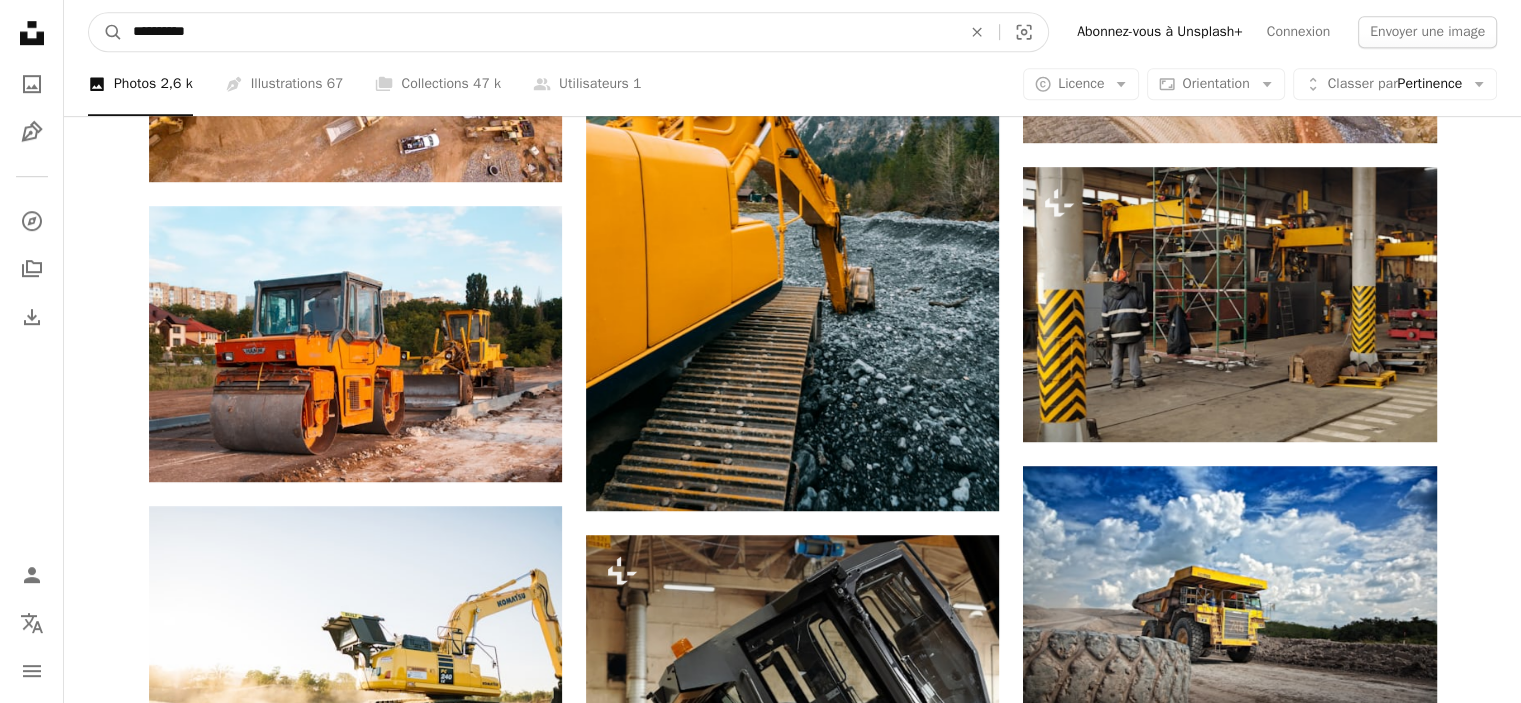 type on "**********" 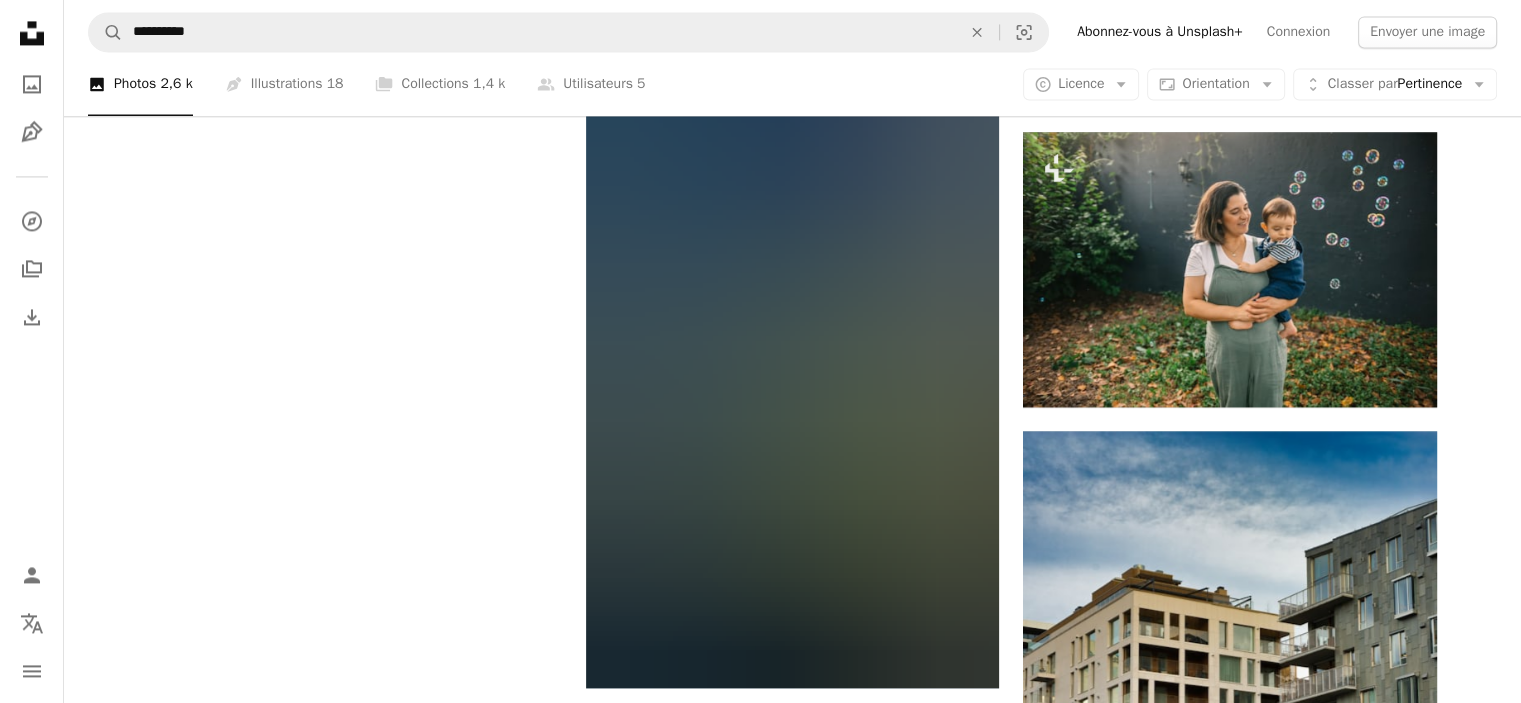 scroll, scrollTop: 2900, scrollLeft: 0, axis: vertical 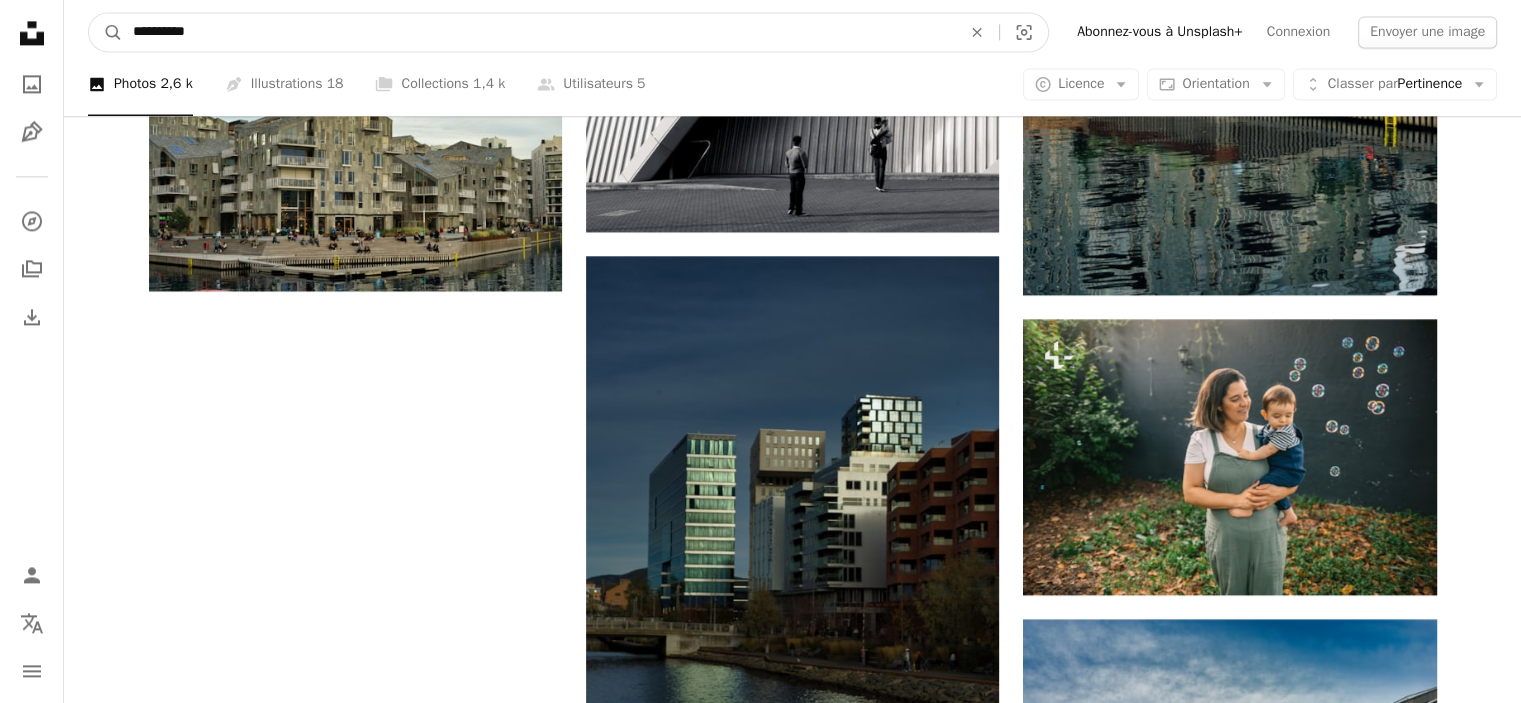 click on "**********" at bounding box center (539, 32) 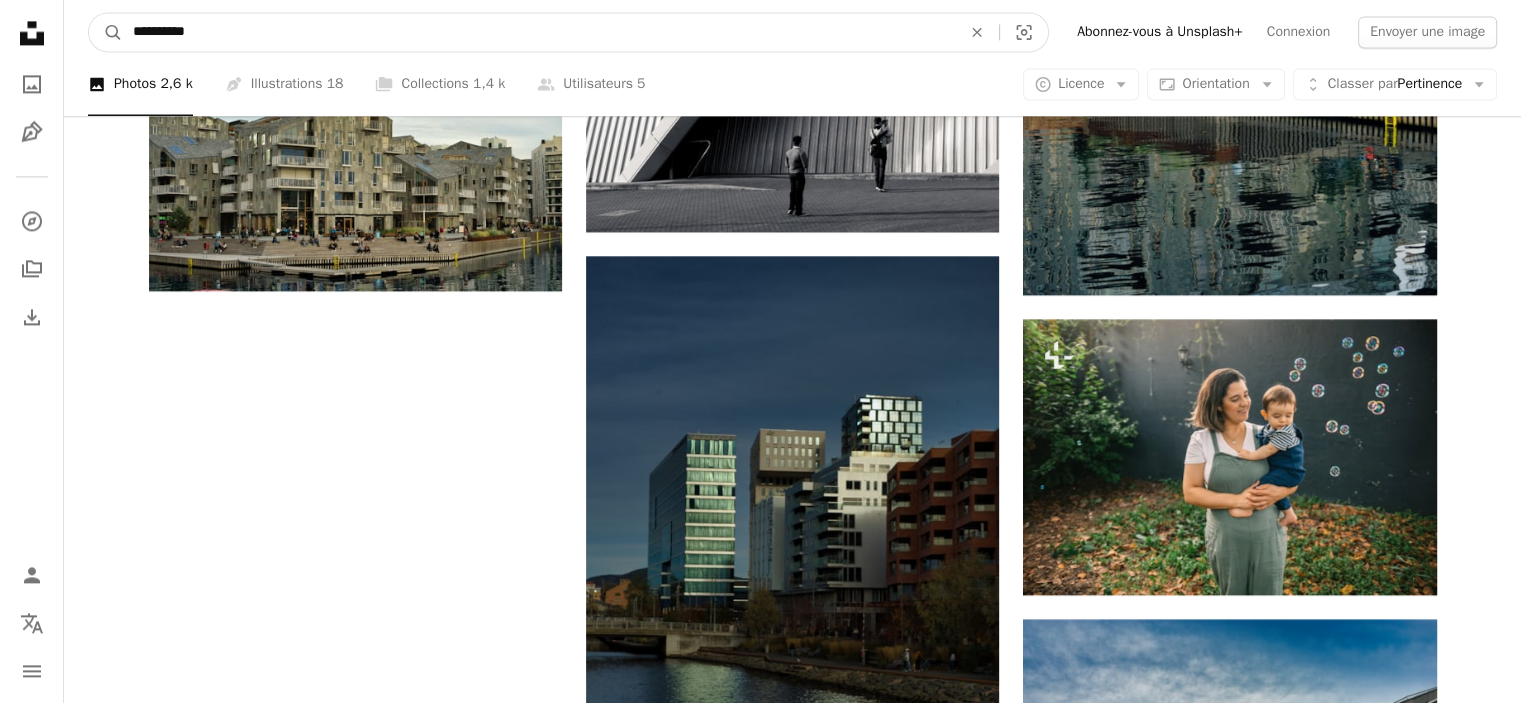 click on "**********" at bounding box center [539, 32] 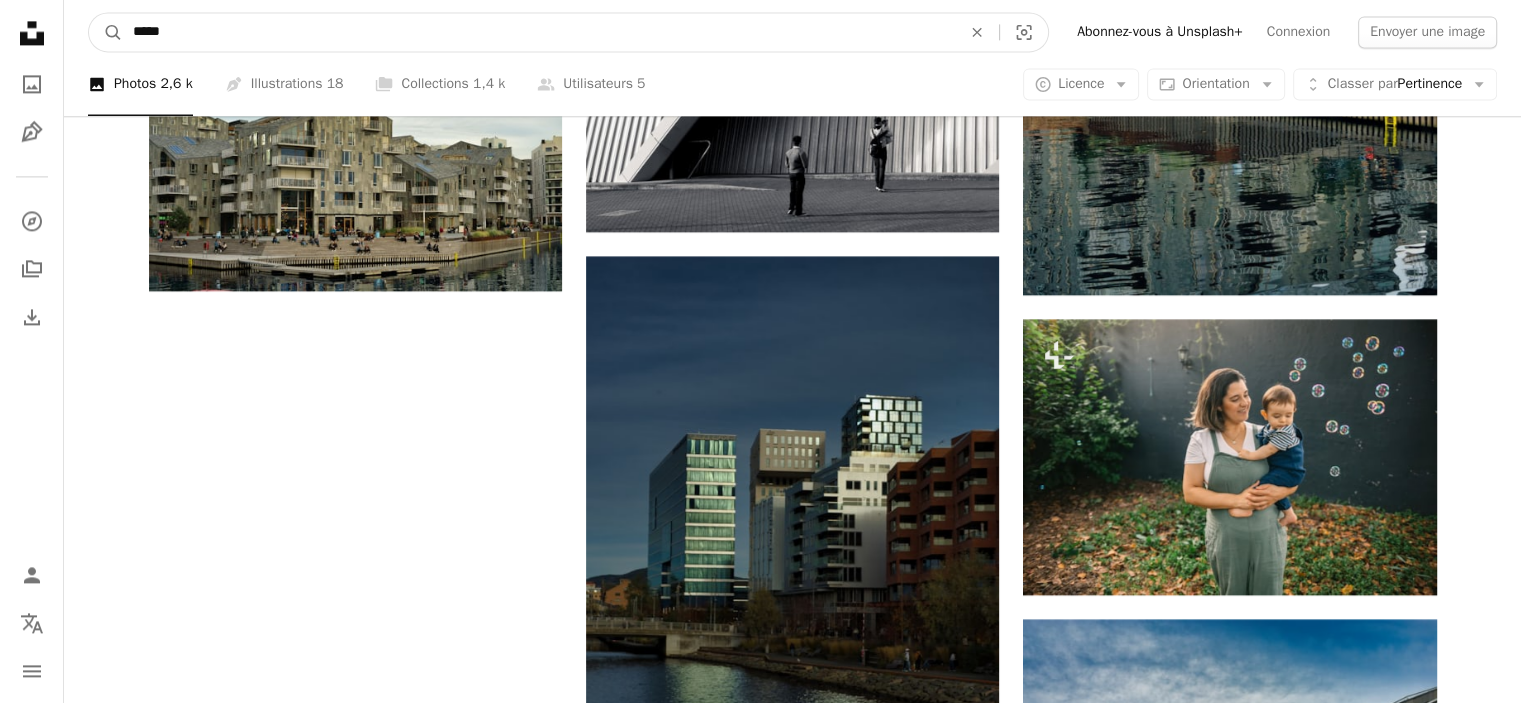 type on "****" 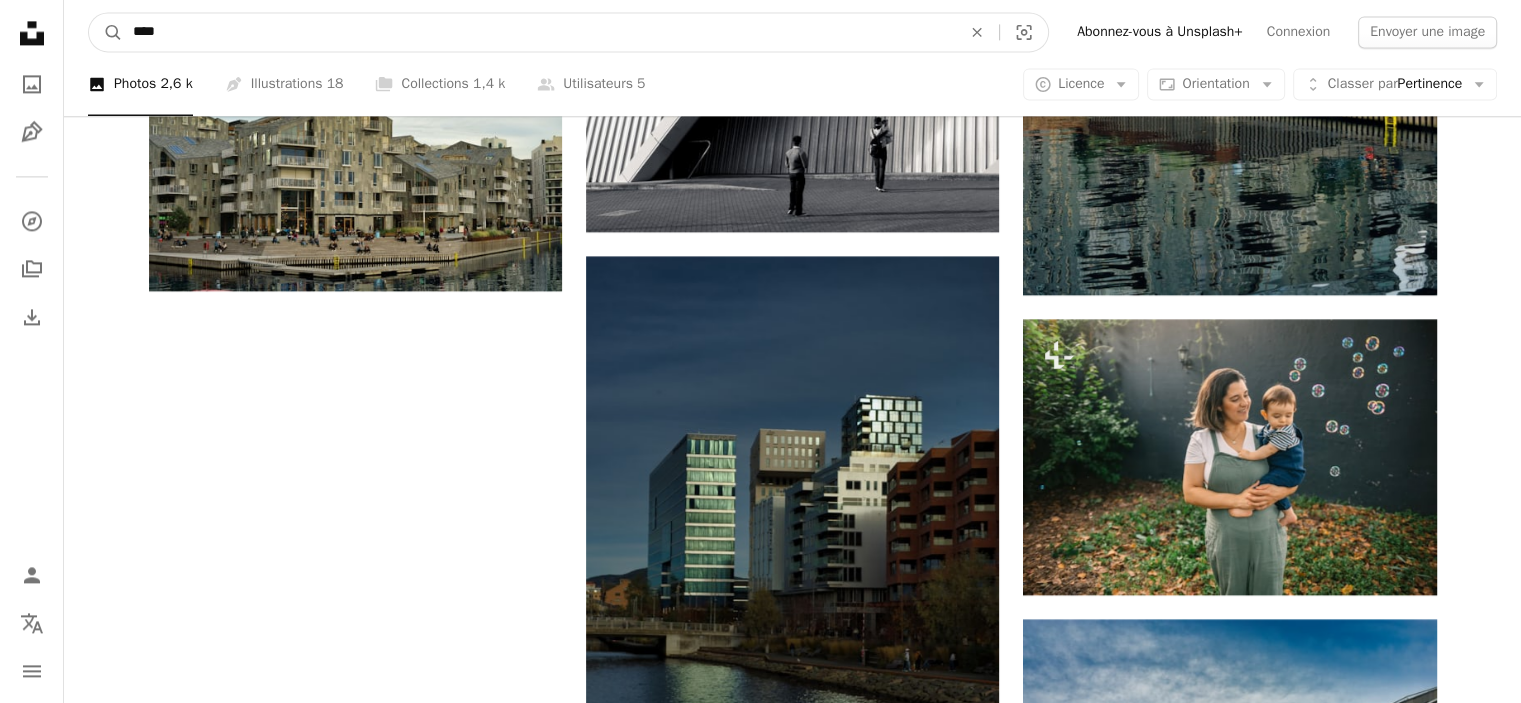 click on "A magnifying glass" at bounding box center (106, 32) 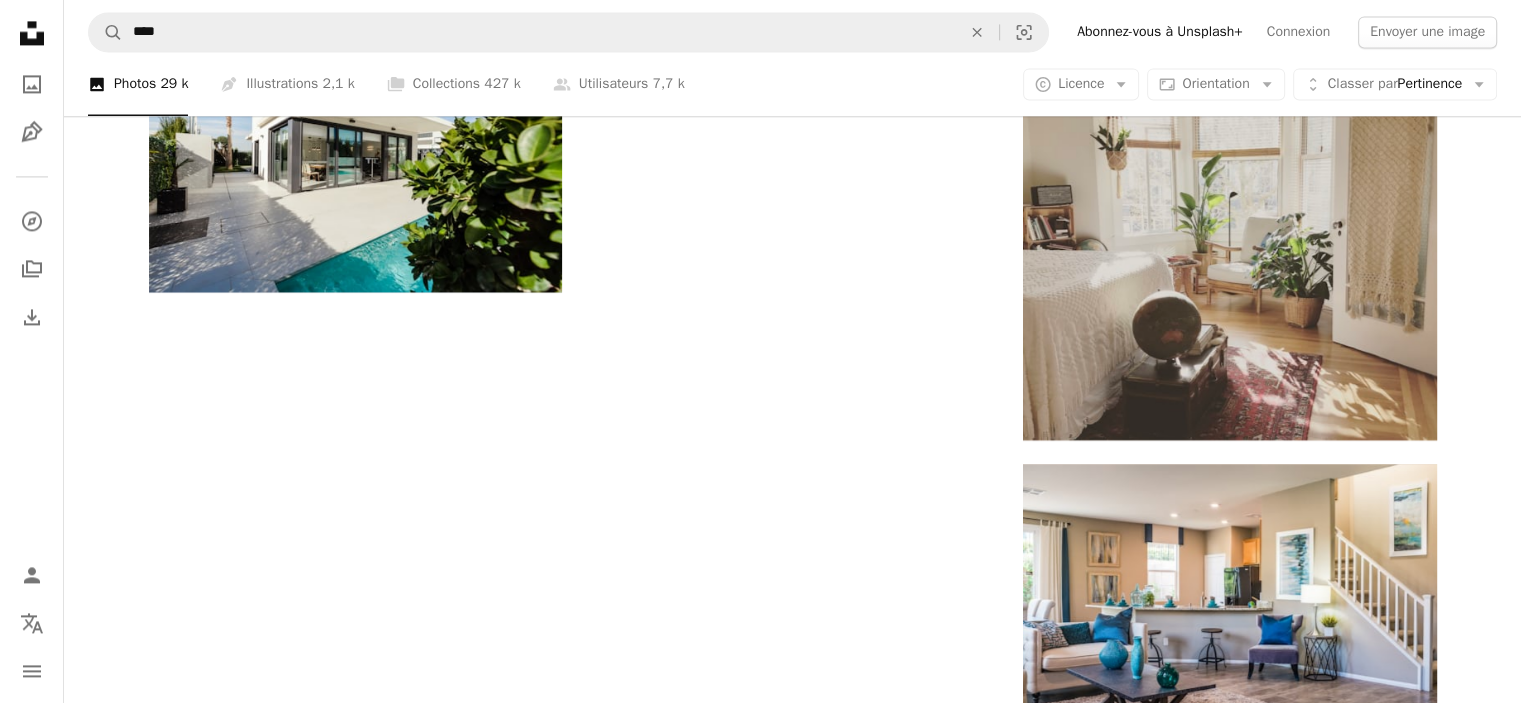 scroll, scrollTop: 3000, scrollLeft: 0, axis: vertical 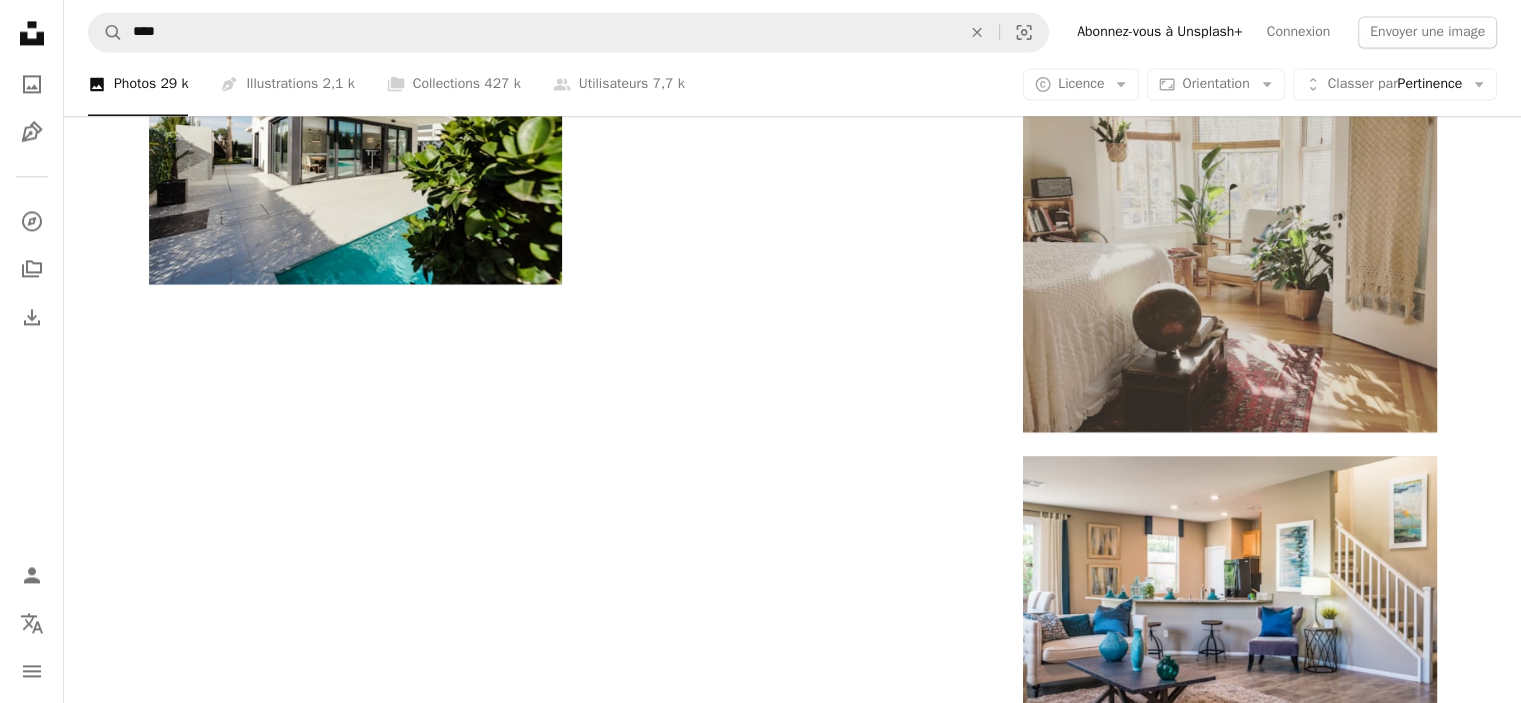 click on "Plus de résultats" at bounding box center [793, 1384] 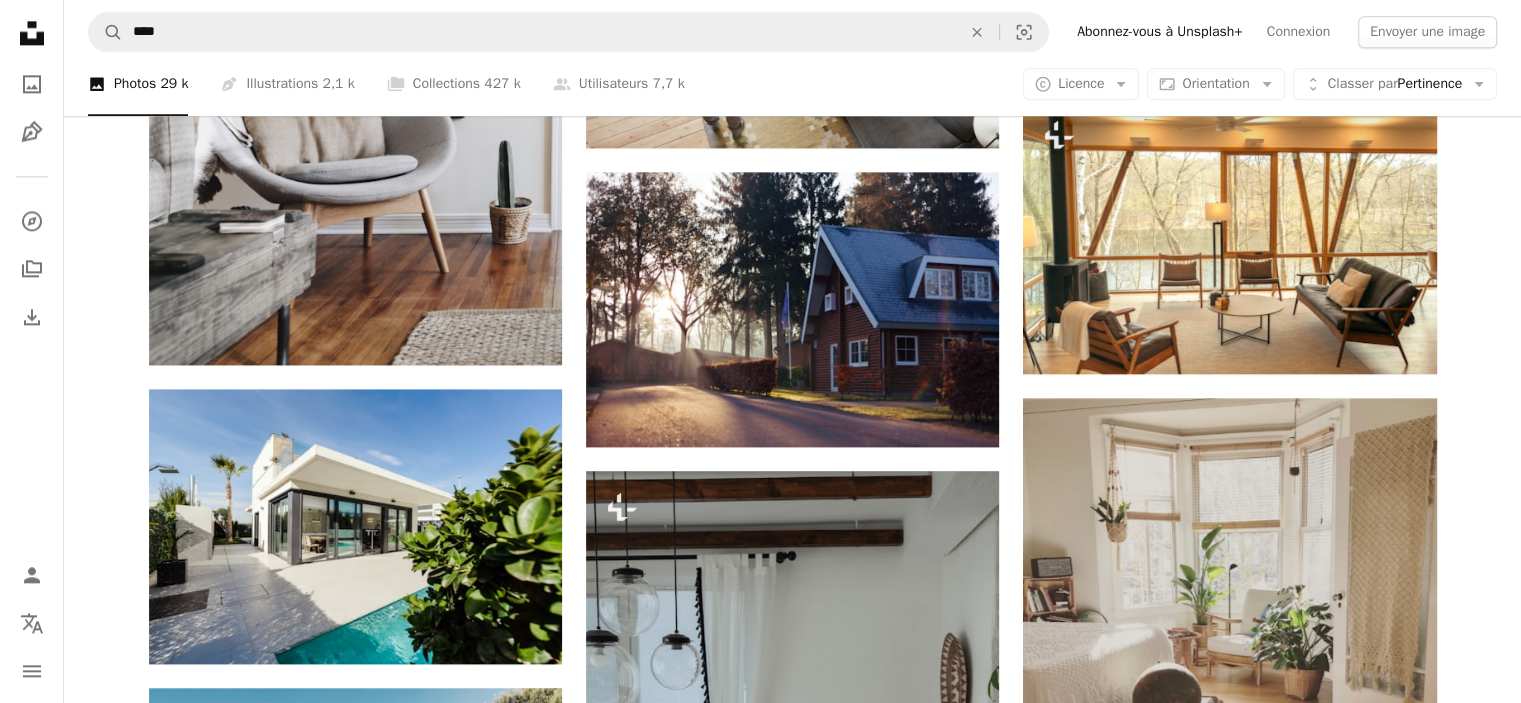 scroll, scrollTop: 2600, scrollLeft: 0, axis: vertical 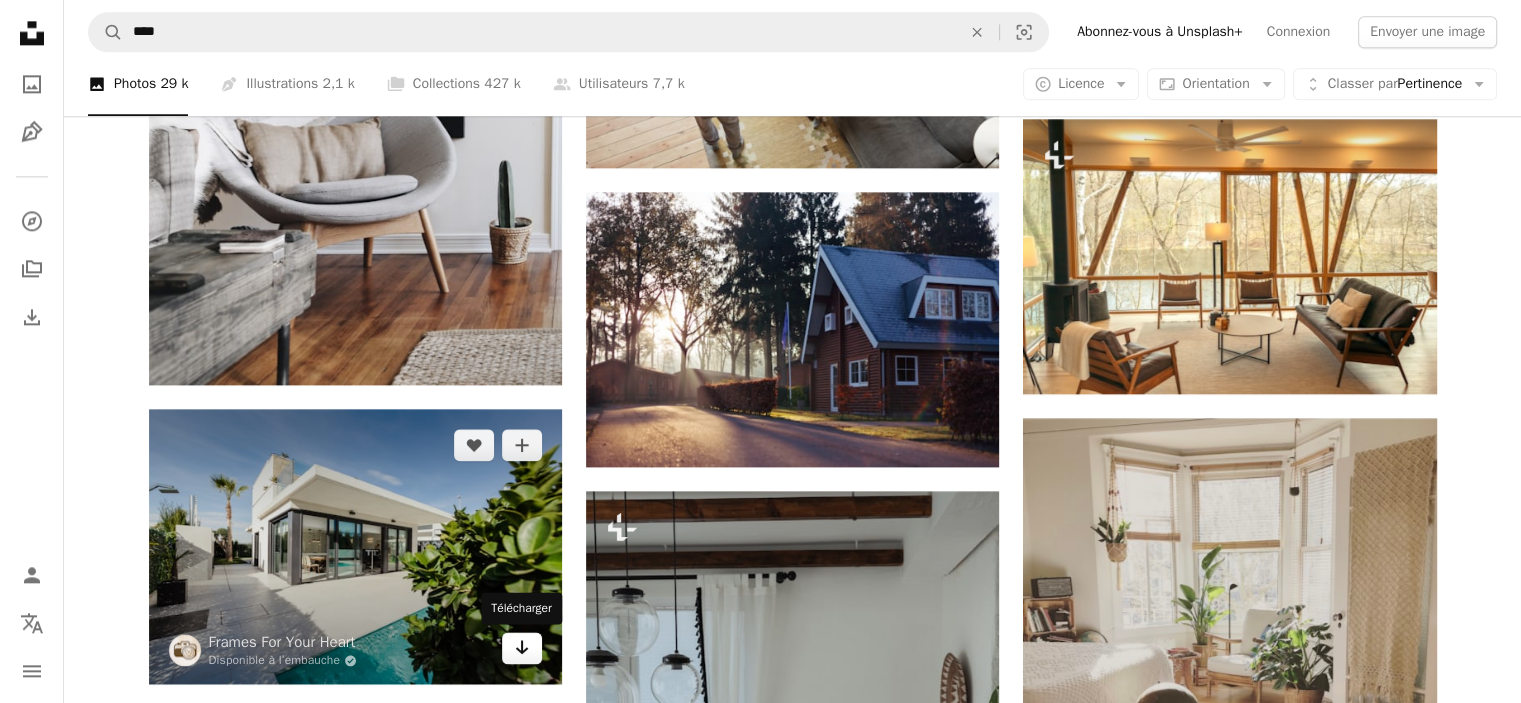 click on "Arrow pointing down" 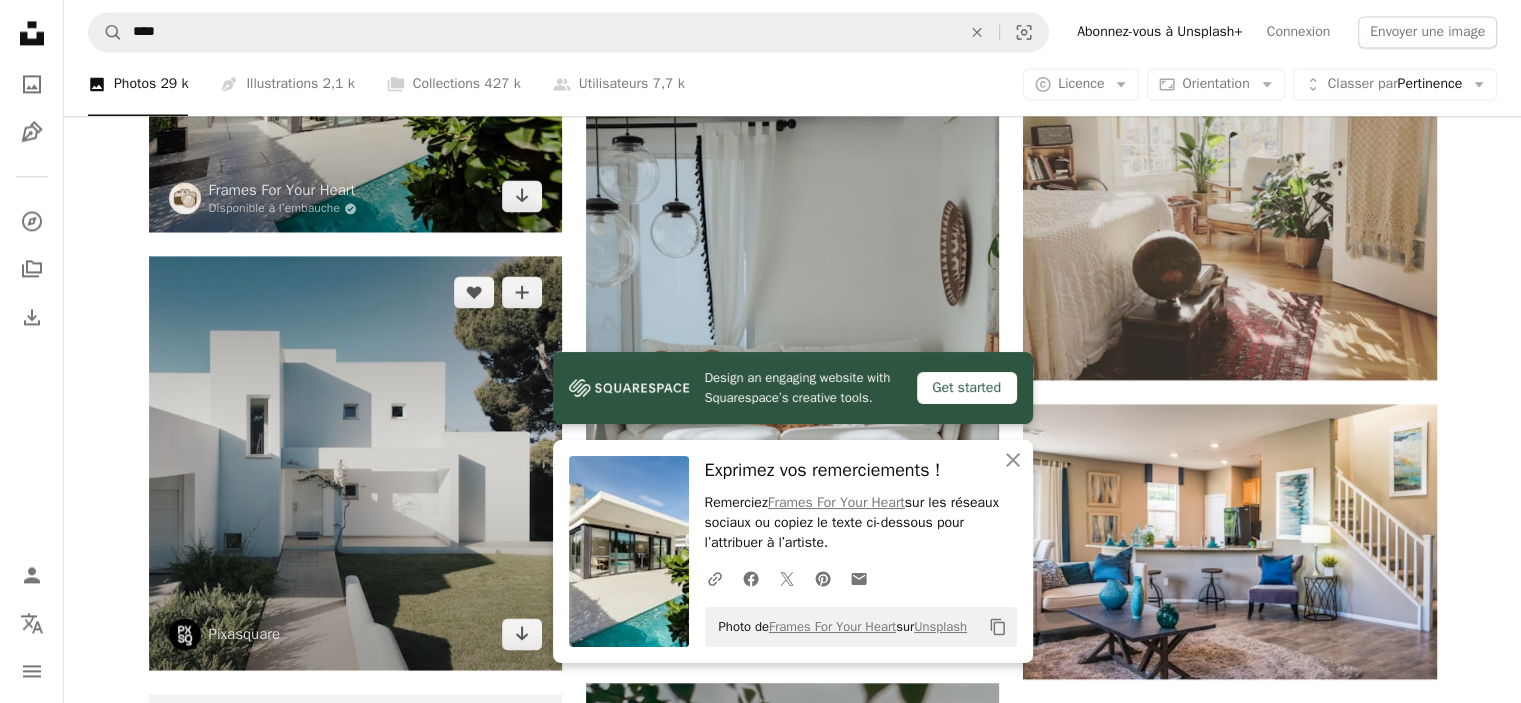scroll, scrollTop: 3100, scrollLeft: 0, axis: vertical 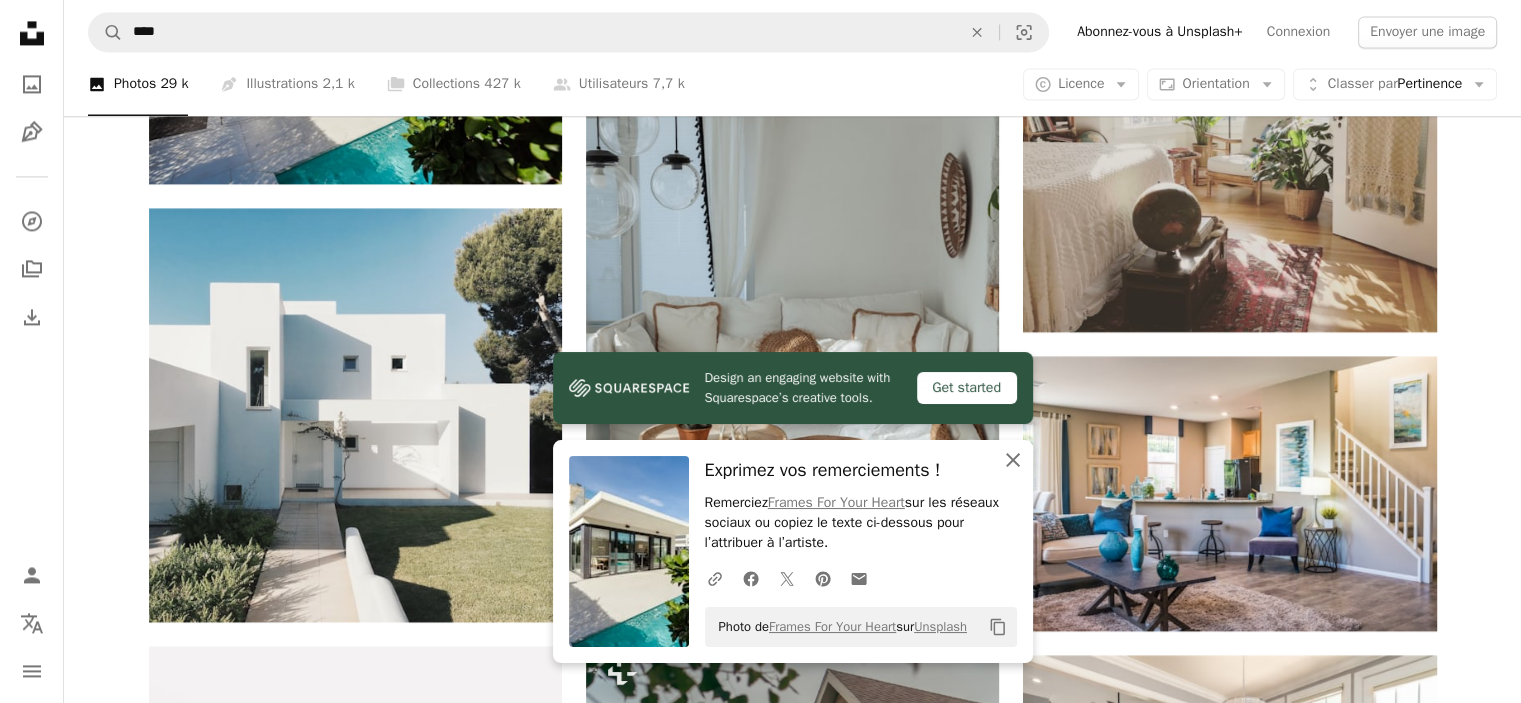 click on "An X shape" 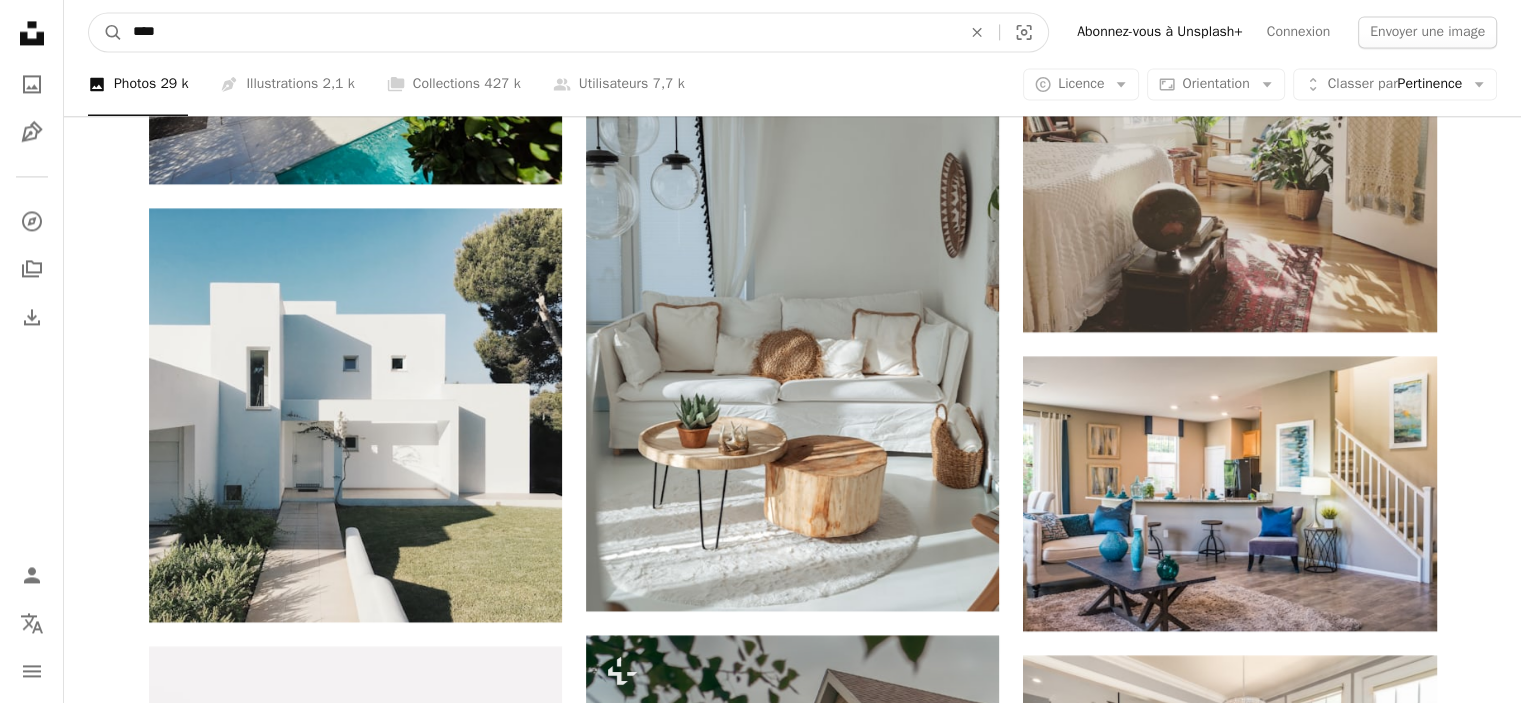 click on "****" at bounding box center [539, 32] 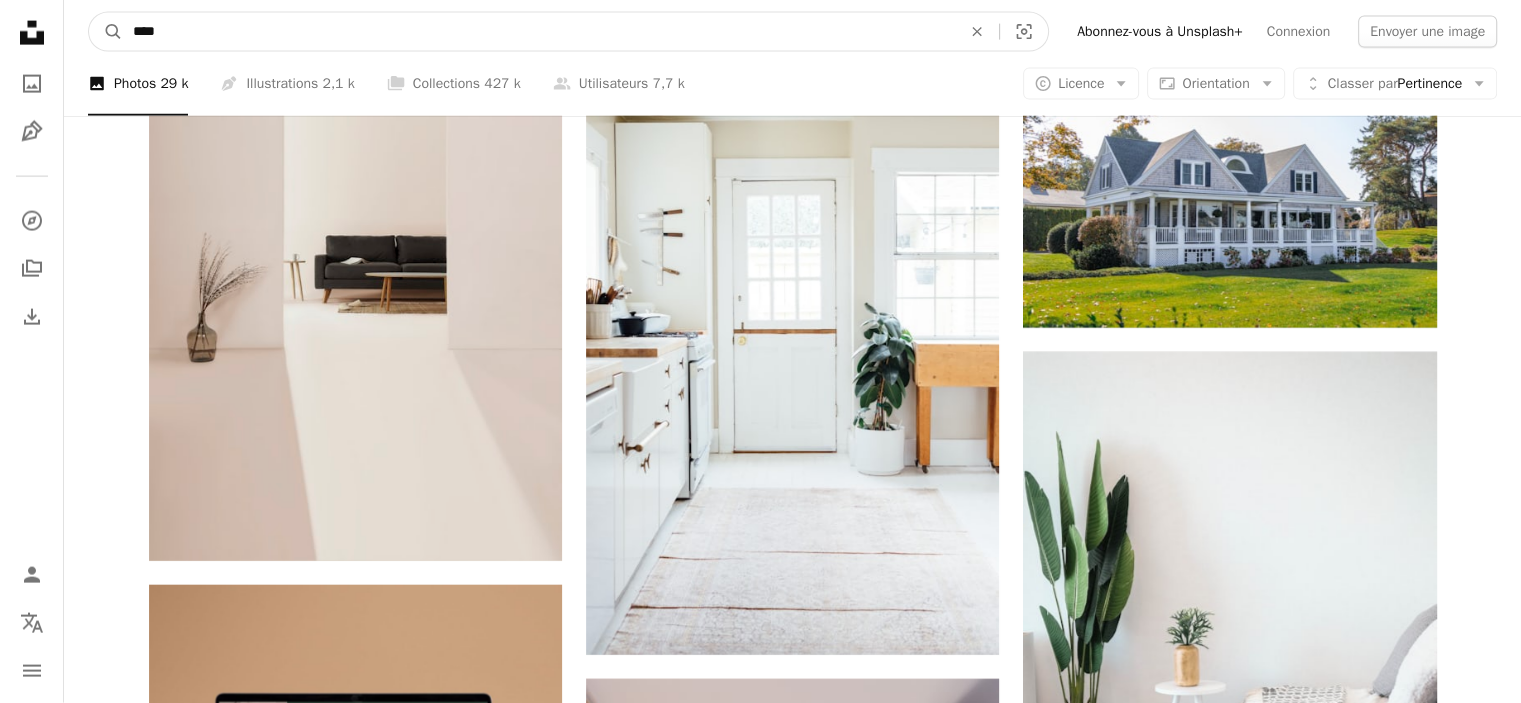 scroll, scrollTop: 4800, scrollLeft: 0, axis: vertical 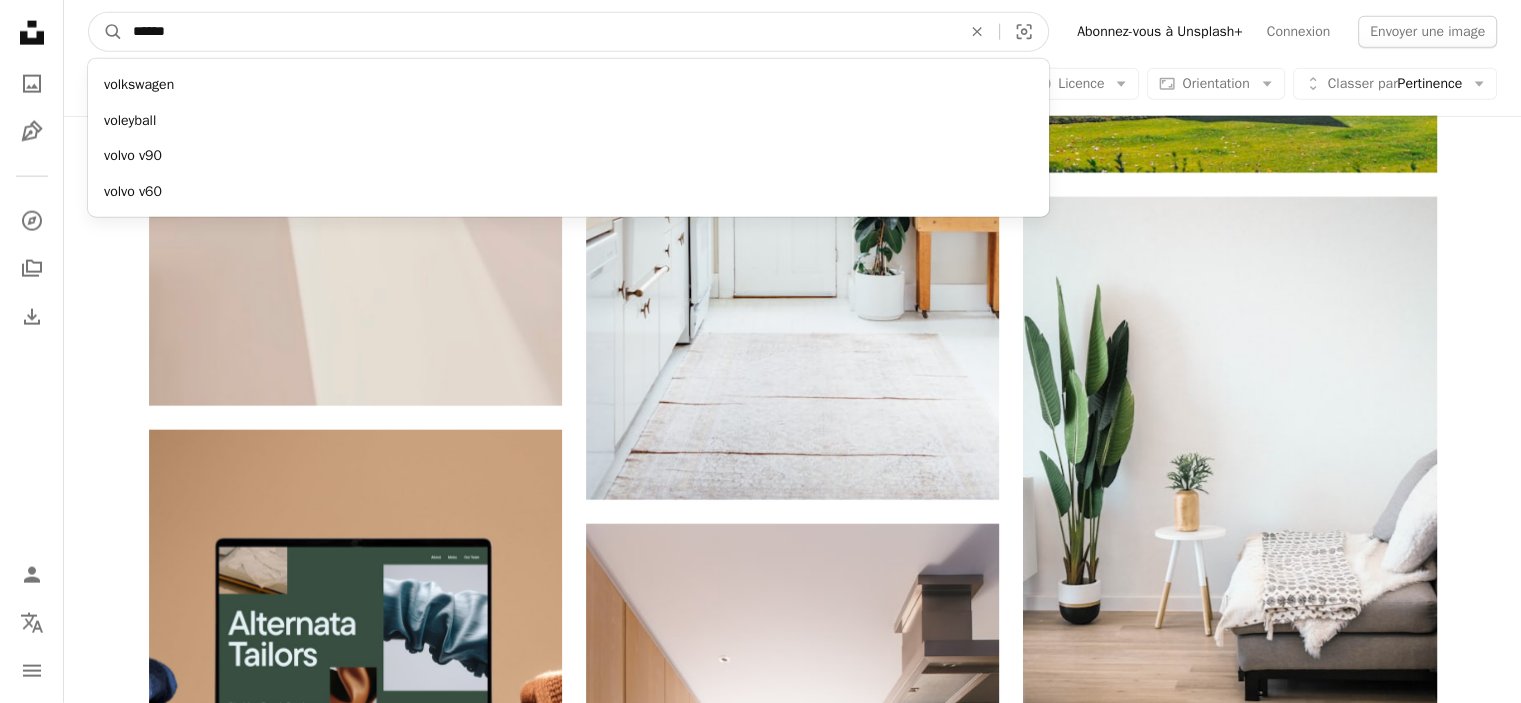 type on "******" 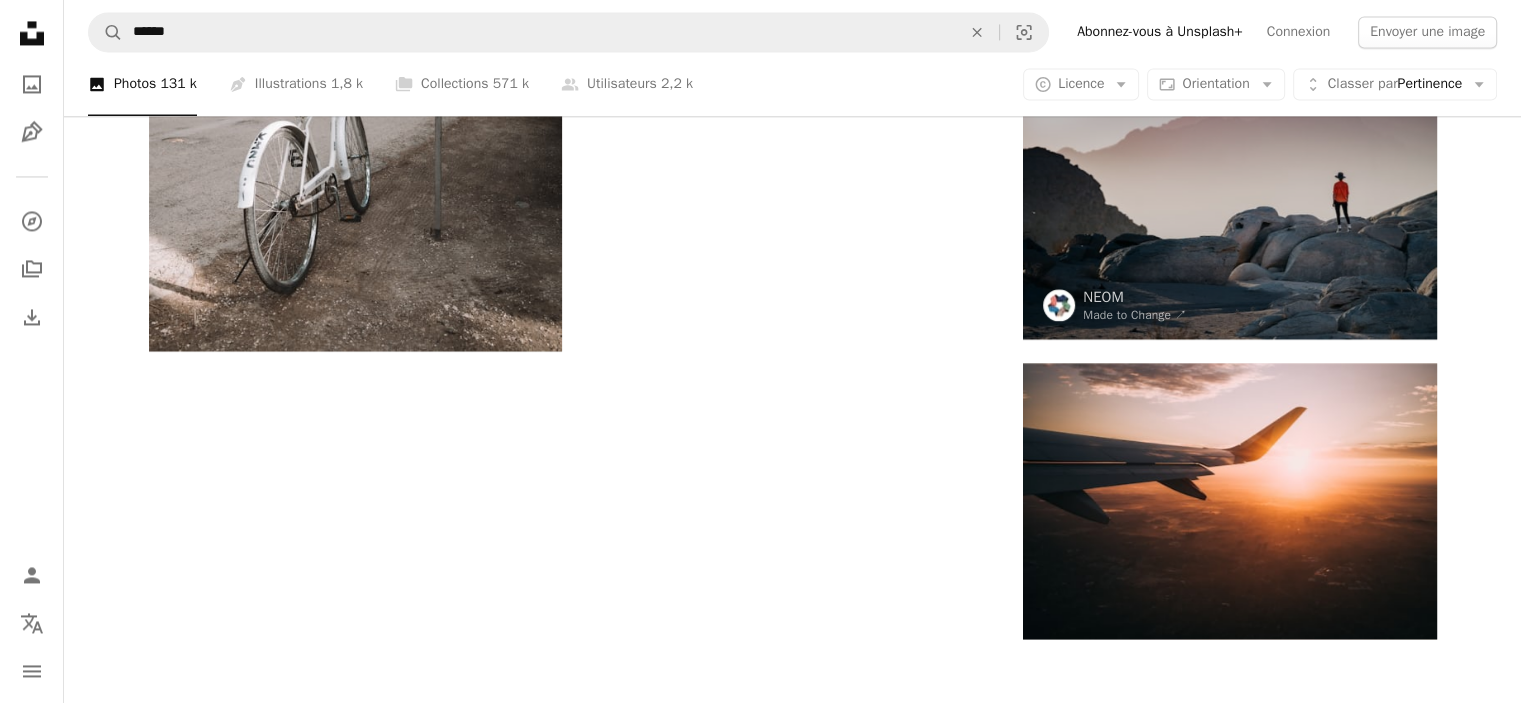 scroll, scrollTop: 3298, scrollLeft: 0, axis: vertical 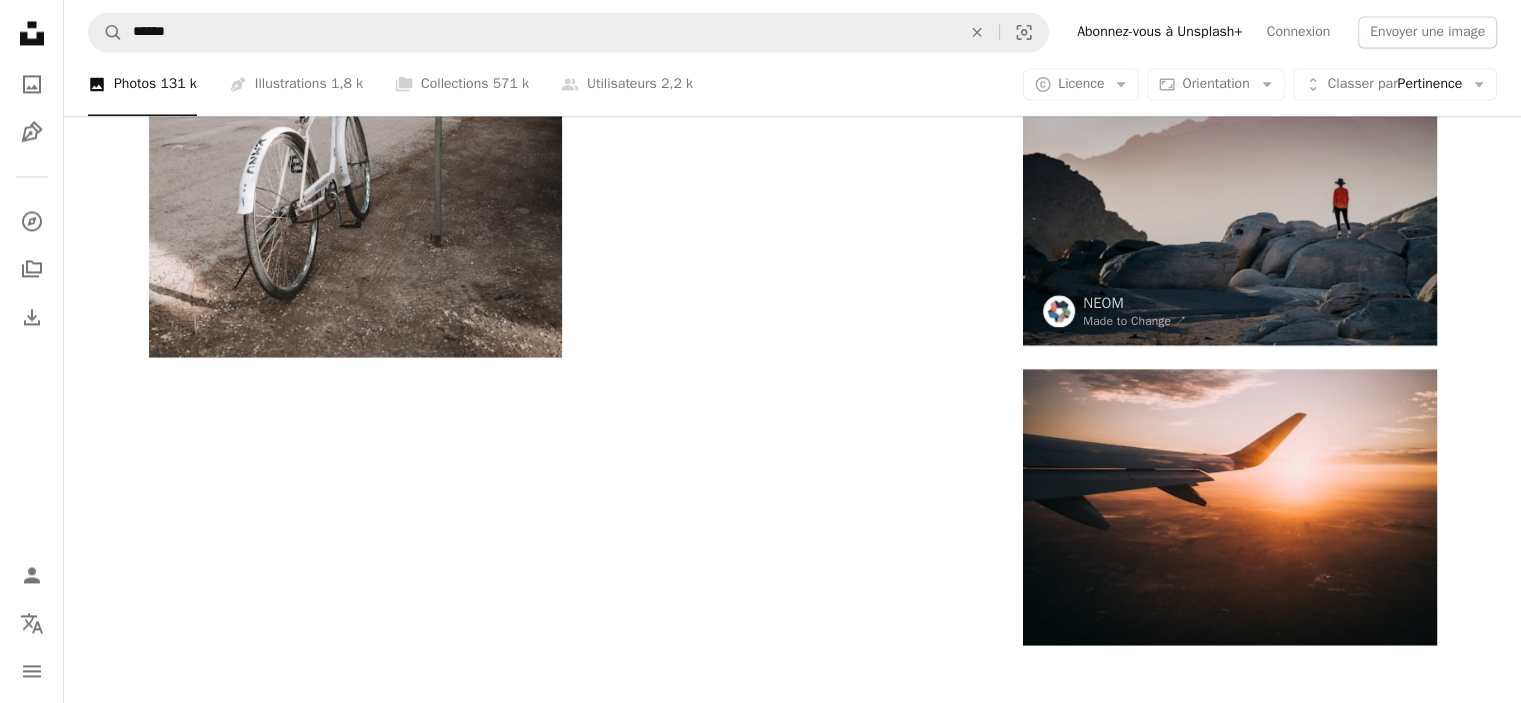 click on "Plus de résultats" at bounding box center [793, 1298] 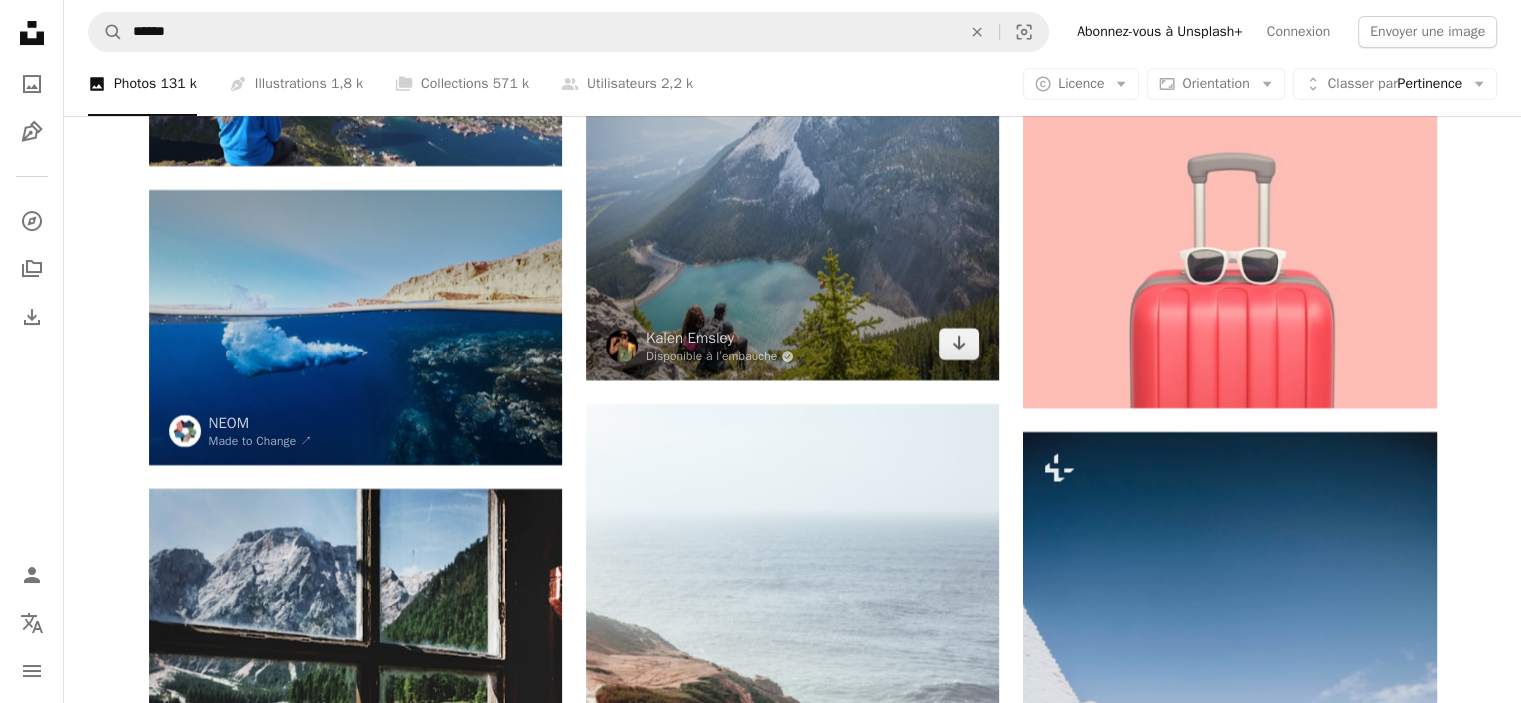 scroll, scrollTop: 15598, scrollLeft: 0, axis: vertical 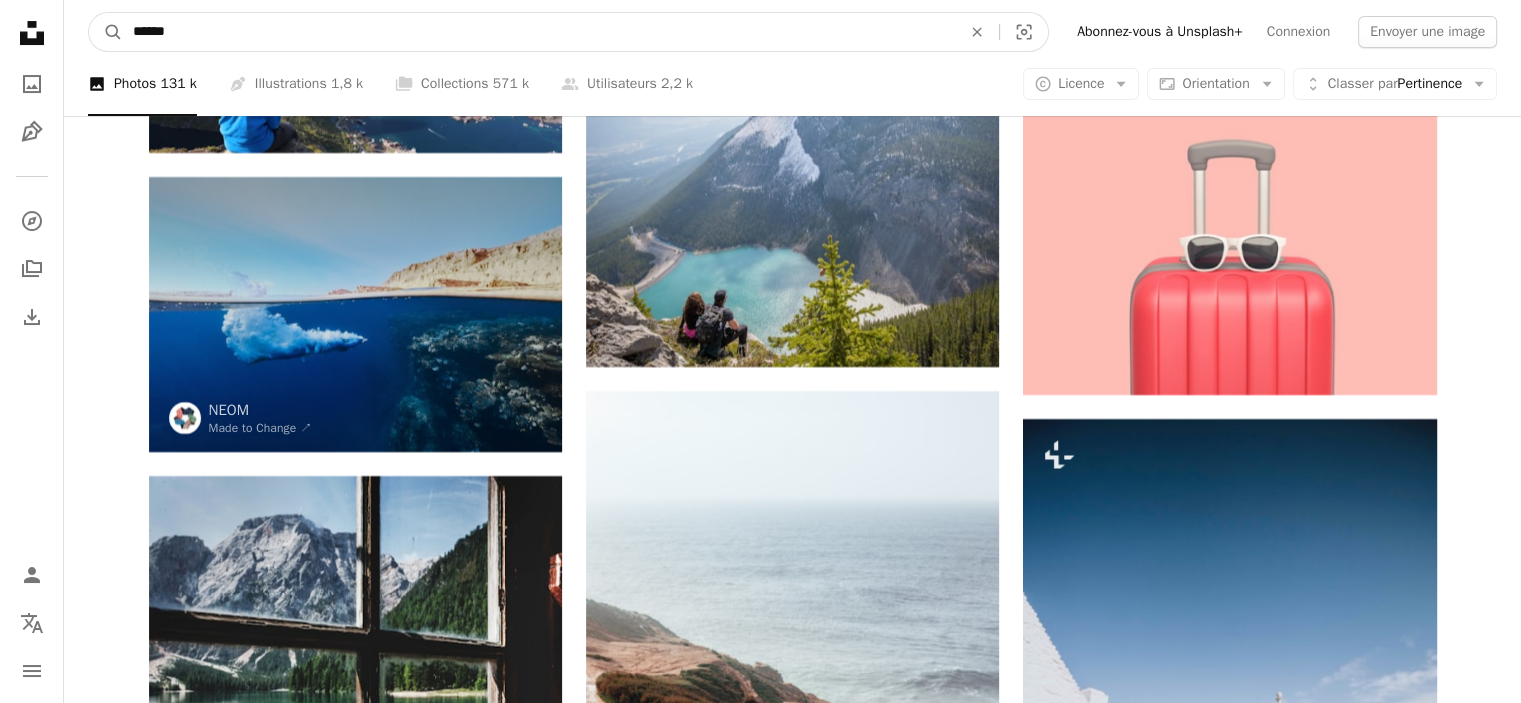 click on "******" at bounding box center [539, 32] 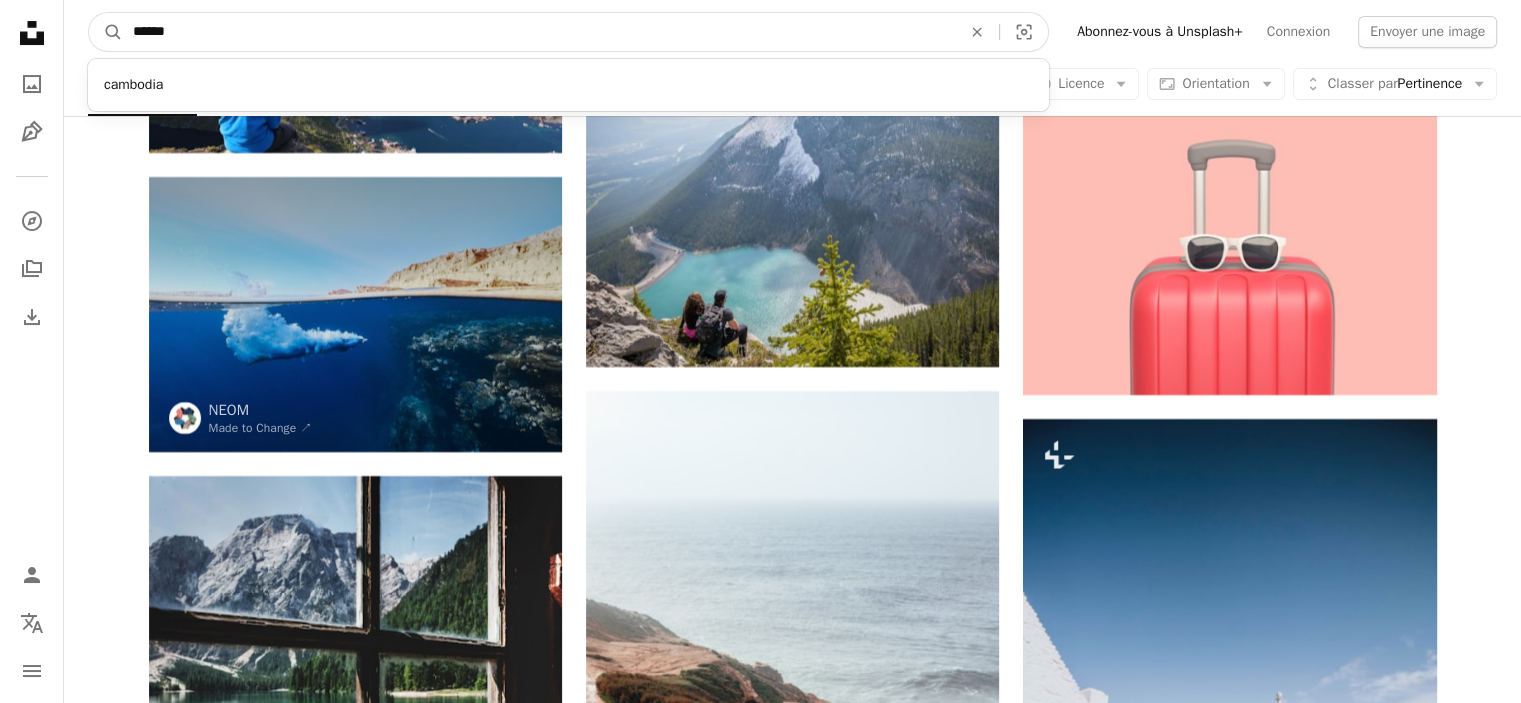 type on "******" 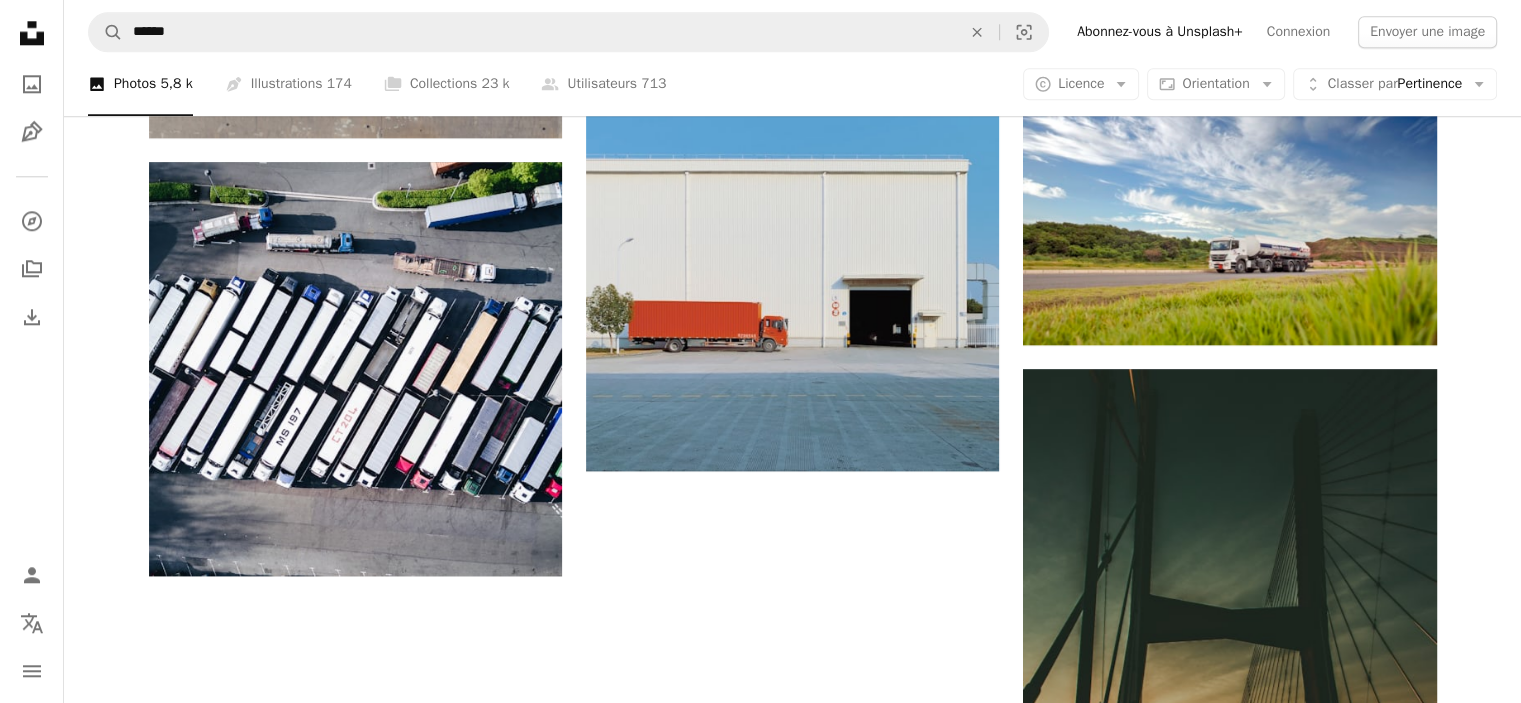 scroll, scrollTop: 2400, scrollLeft: 0, axis: vertical 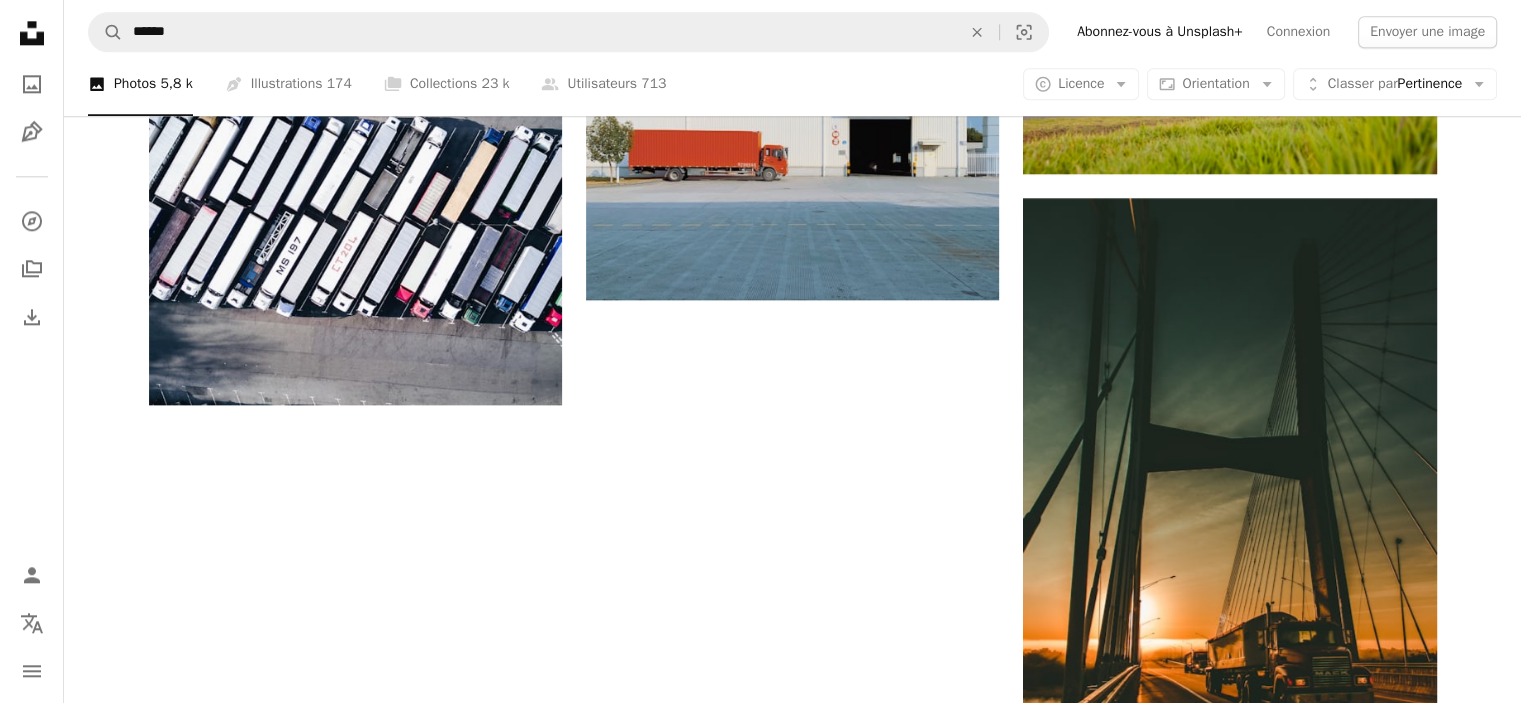 click on "Plus de résultats" at bounding box center [793, 1472] 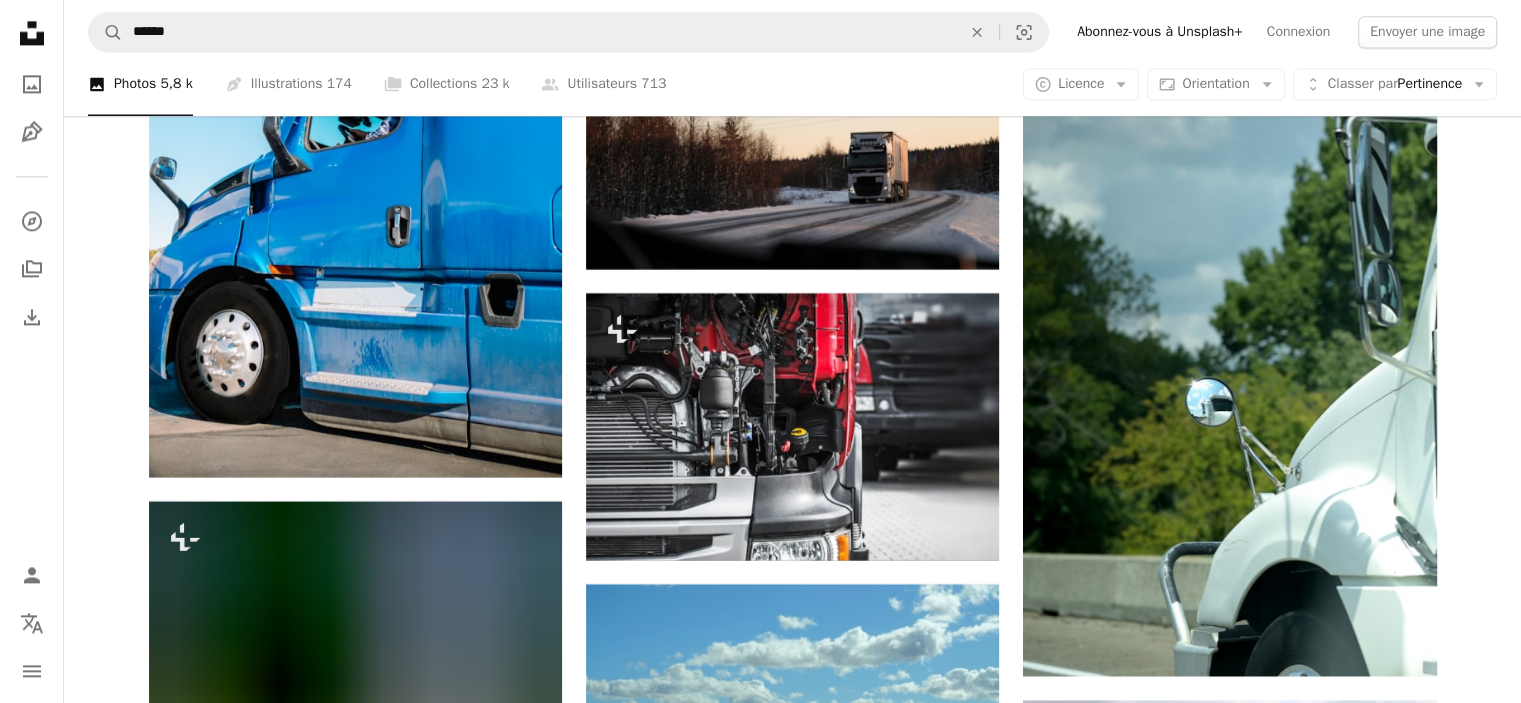 scroll, scrollTop: 10500, scrollLeft: 0, axis: vertical 